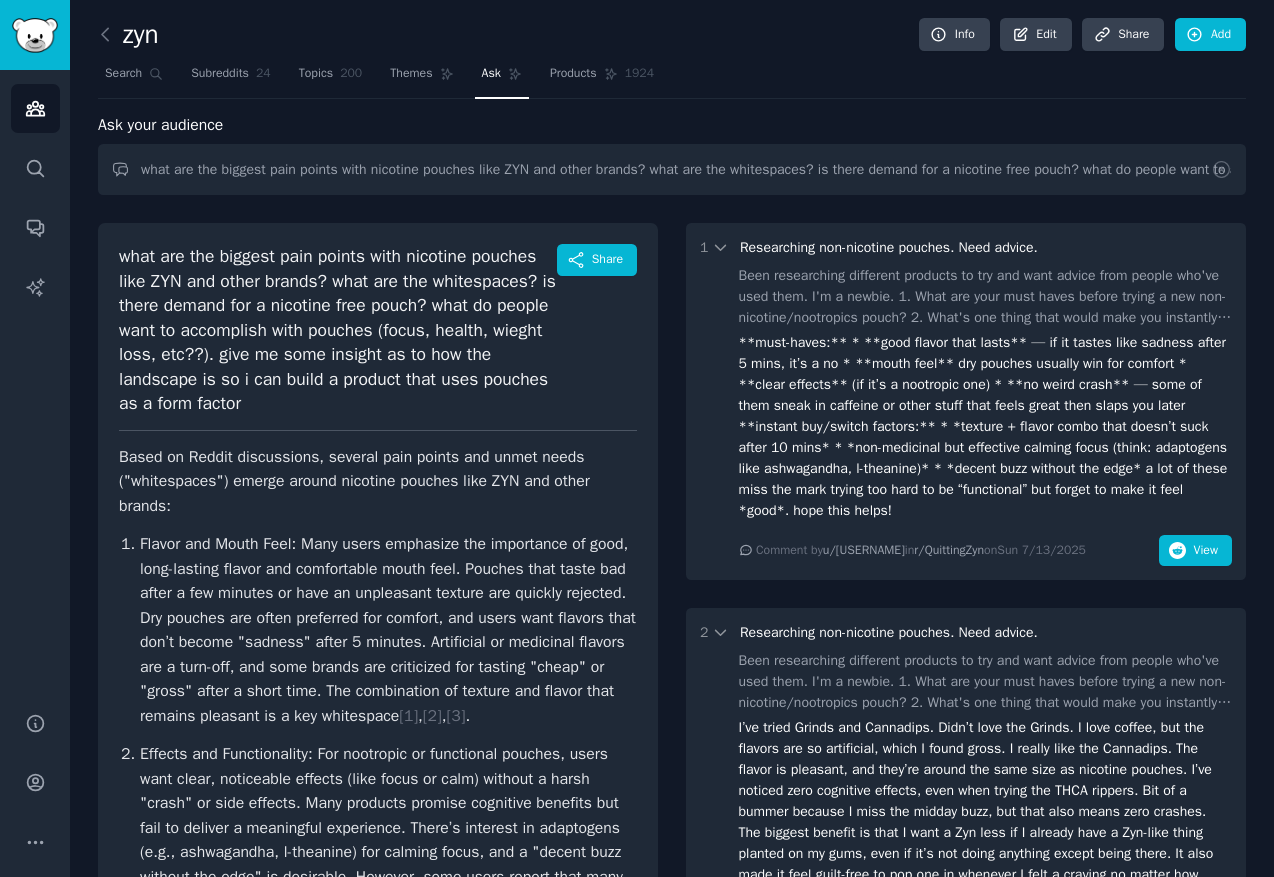 scroll, scrollTop: 0, scrollLeft: 0, axis: both 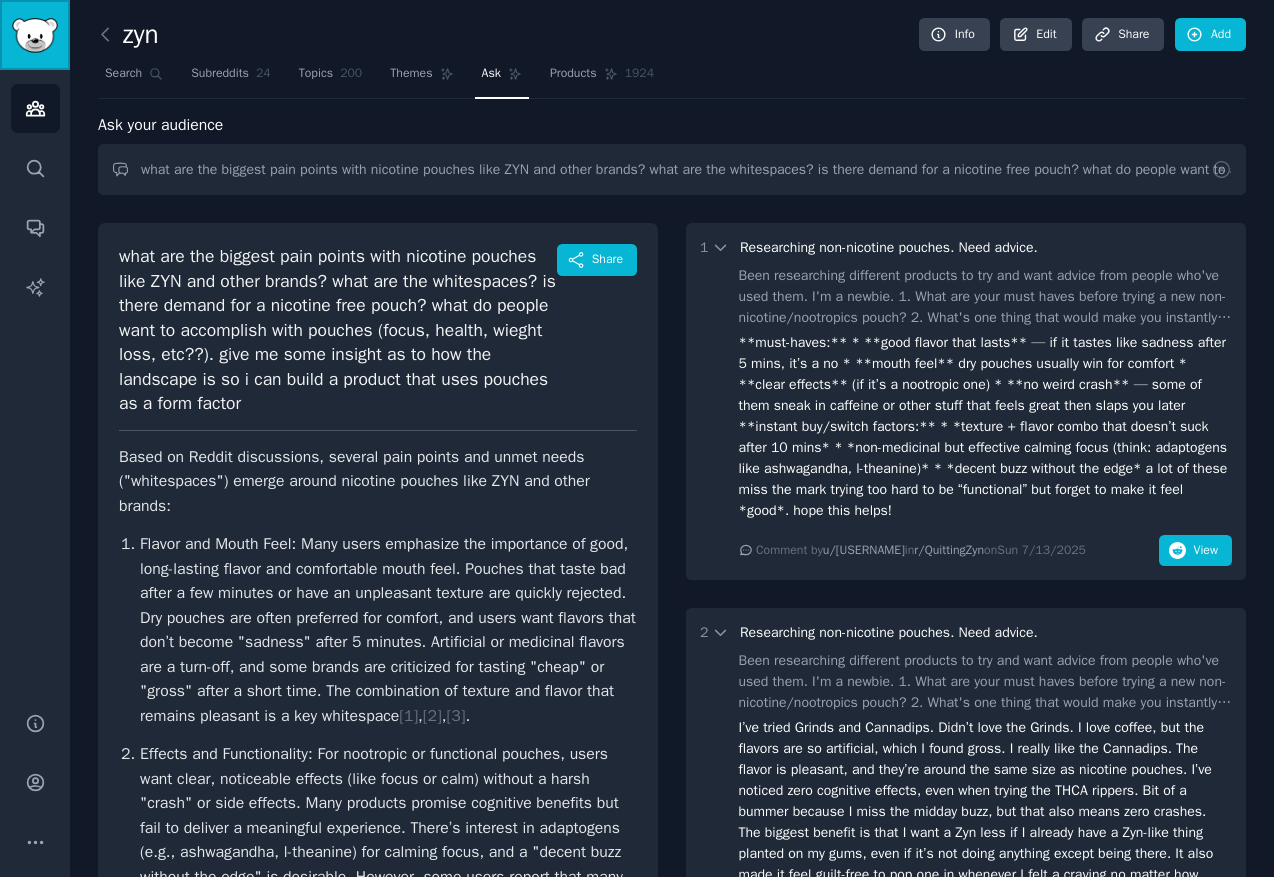 click at bounding box center [35, 35] 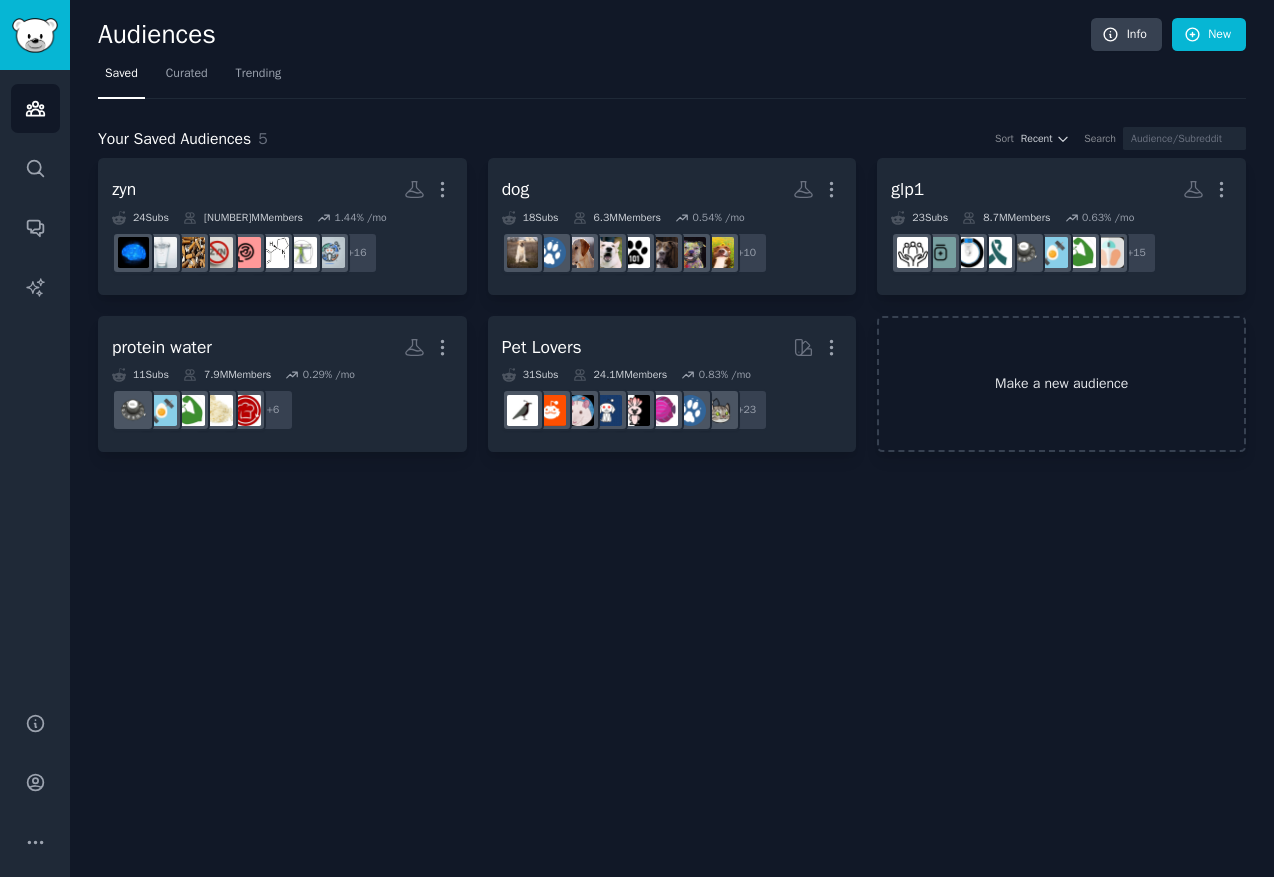 click on "Make a new audience" at bounding box center [1061, 384] 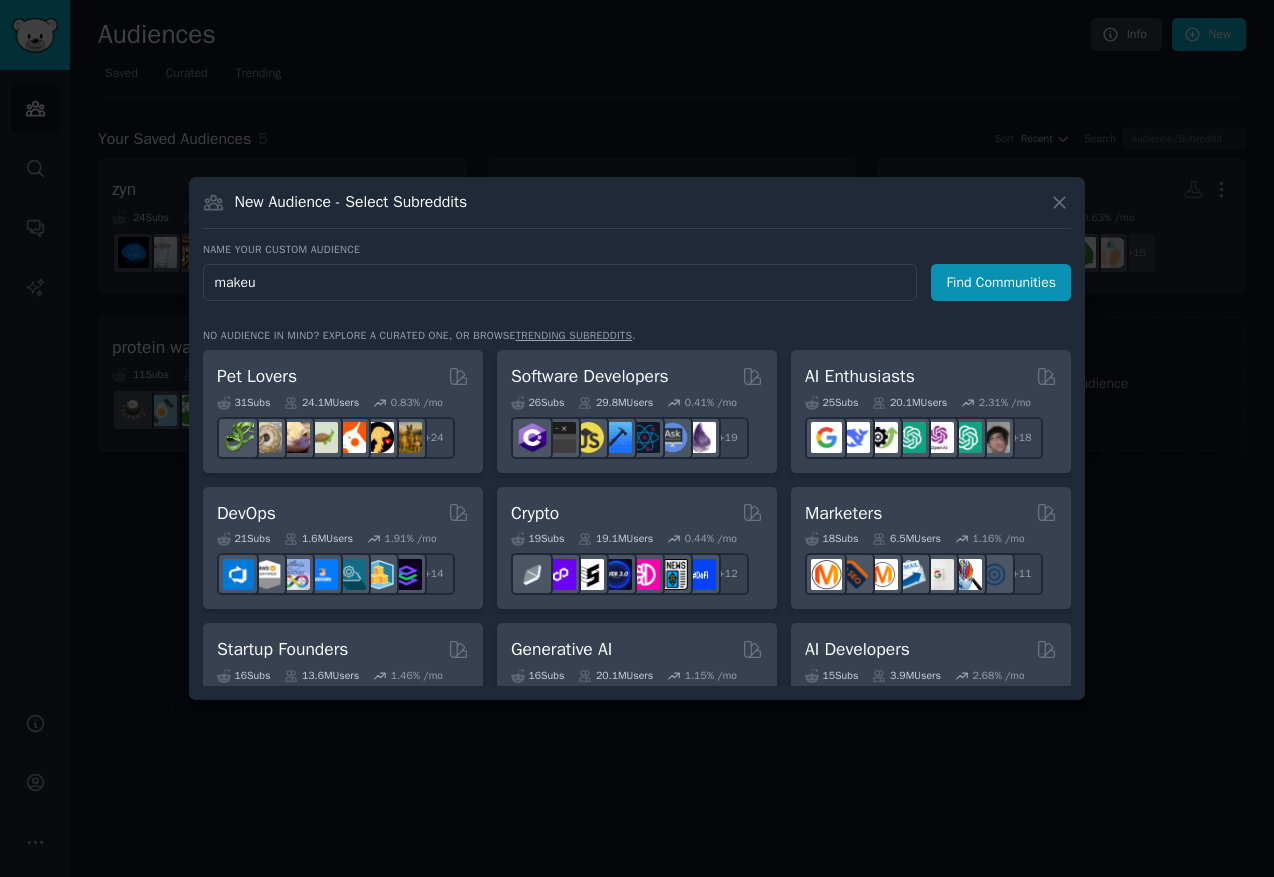 type on "makeup" 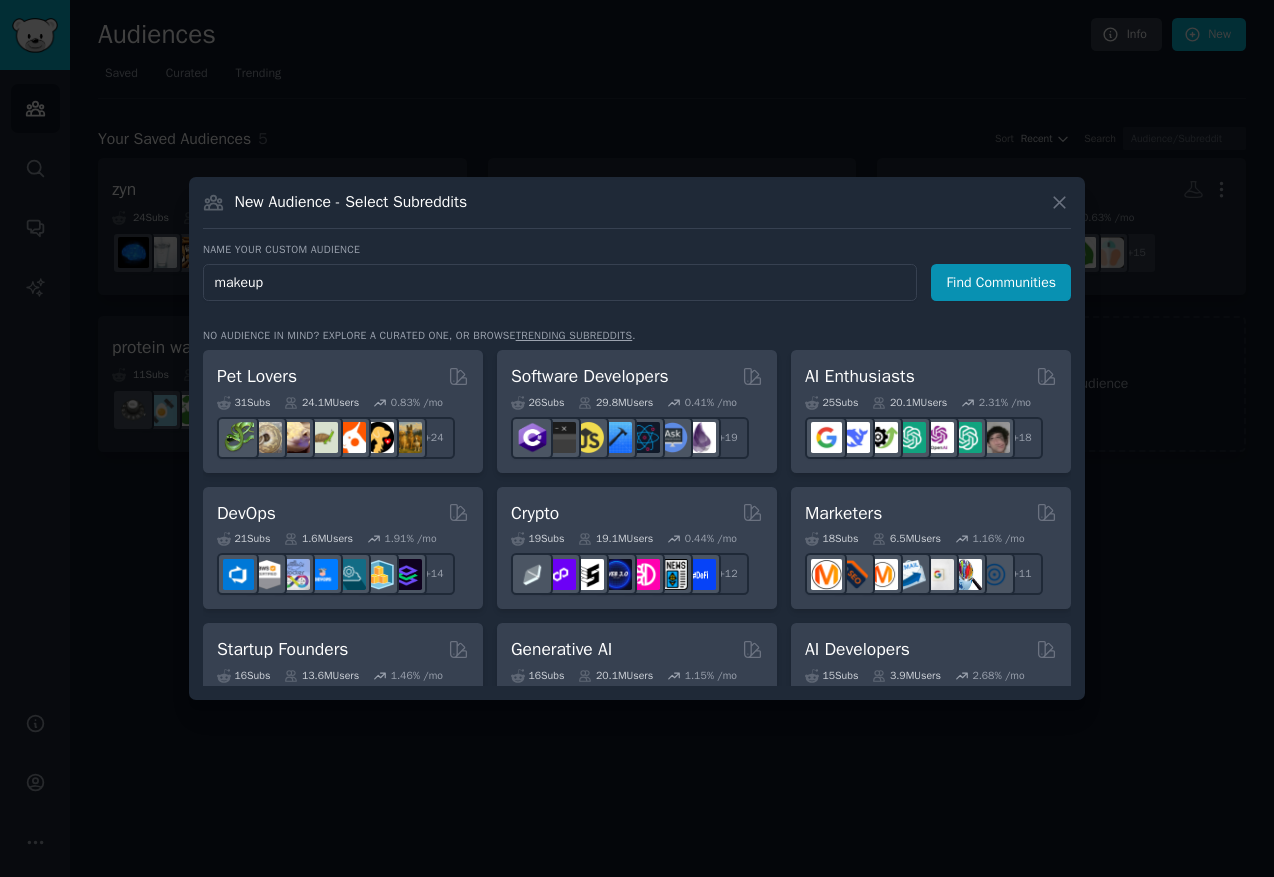 click on "Find Communities" at bounding box center [1001, 282] 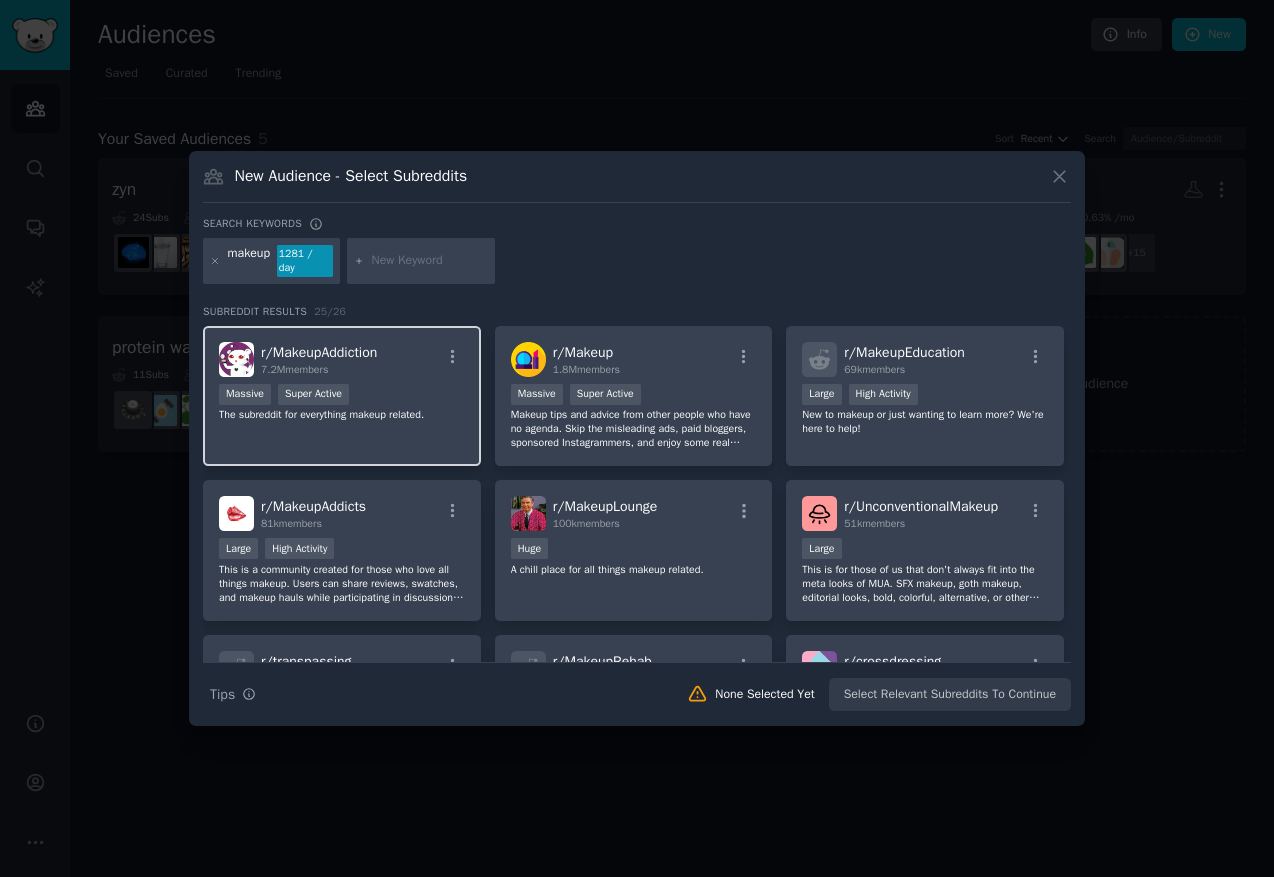 click at bounding box center (452, 360) 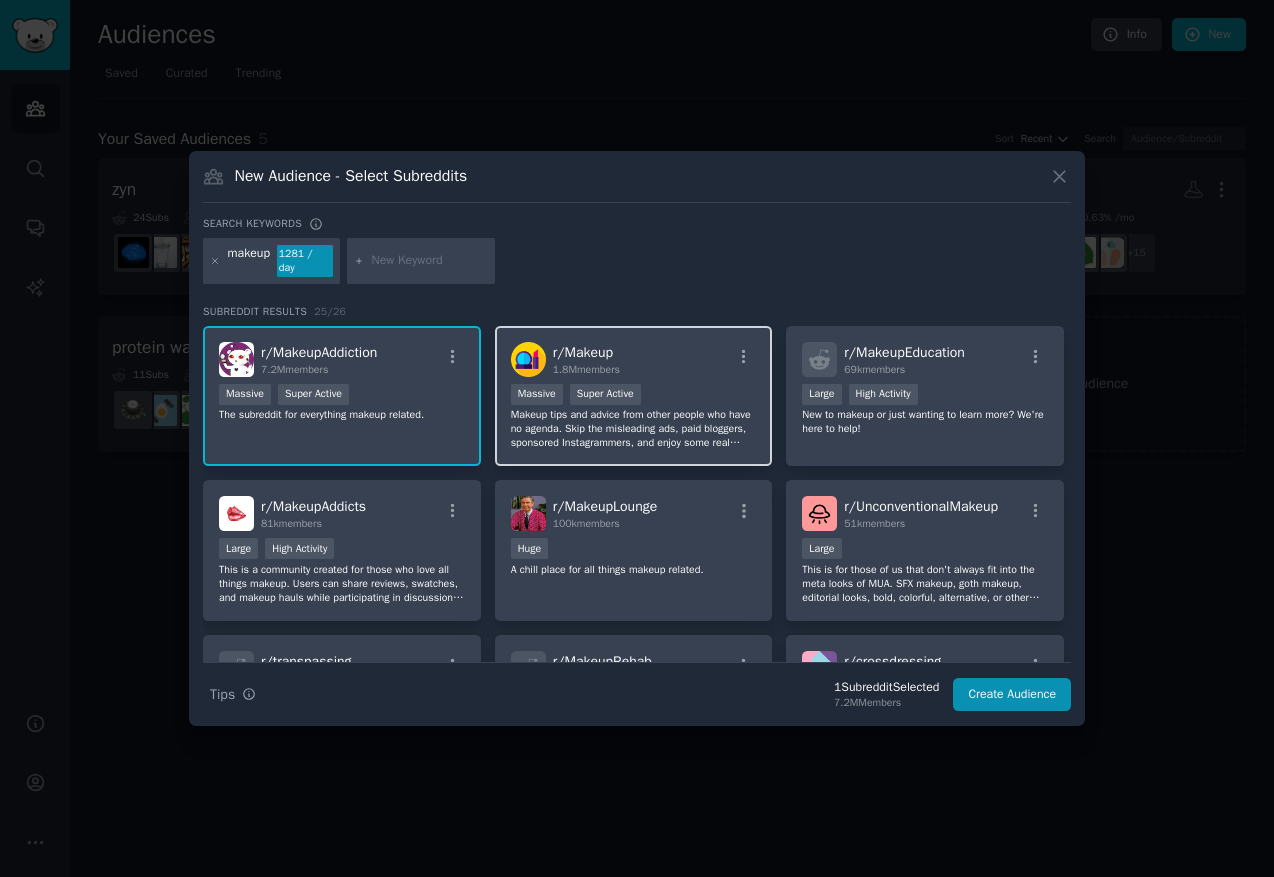 click on "r/ Makeup 1.8M  members" at bounding box center [634, 359] 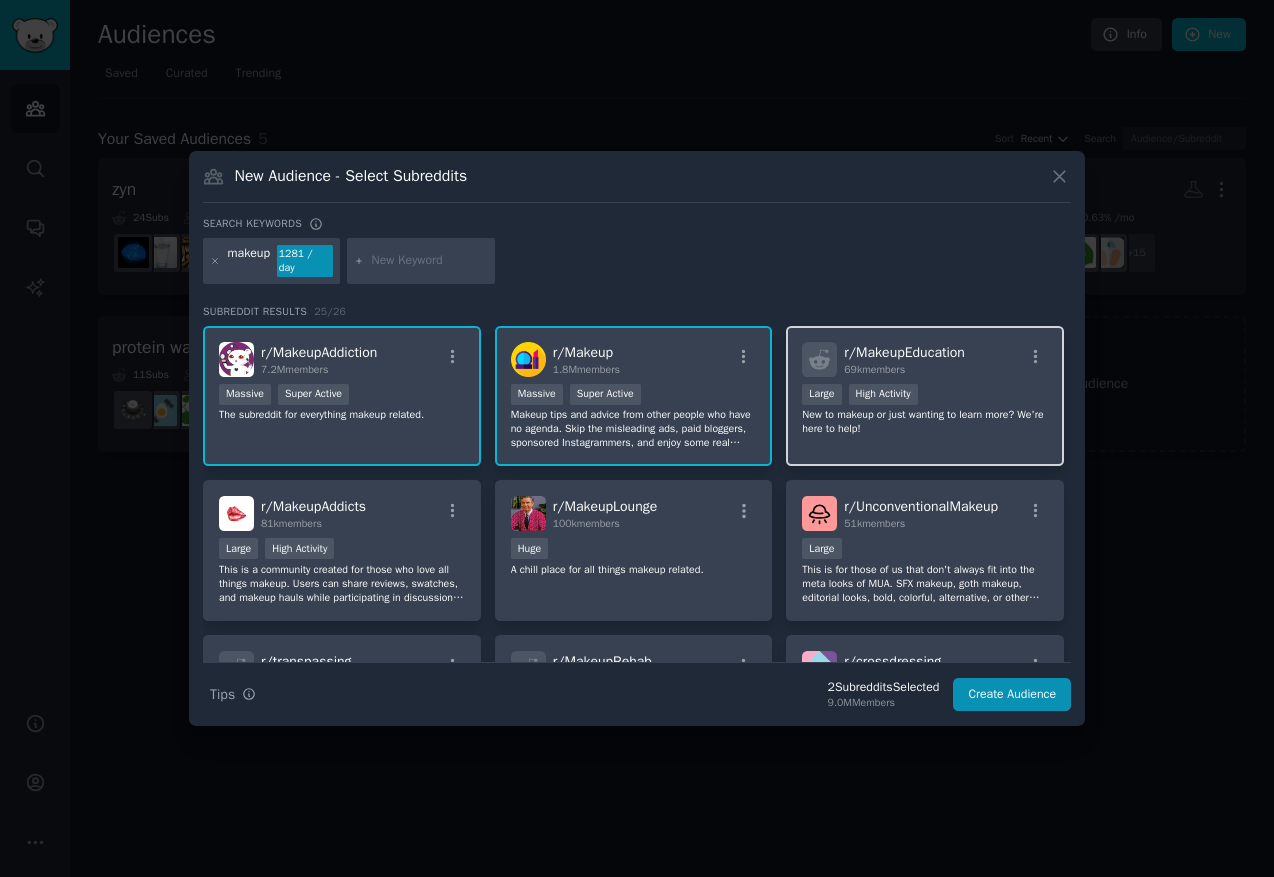 click on ">= 80th percentile for submissions / day Large High Activity" at bounding box center [925, 396] 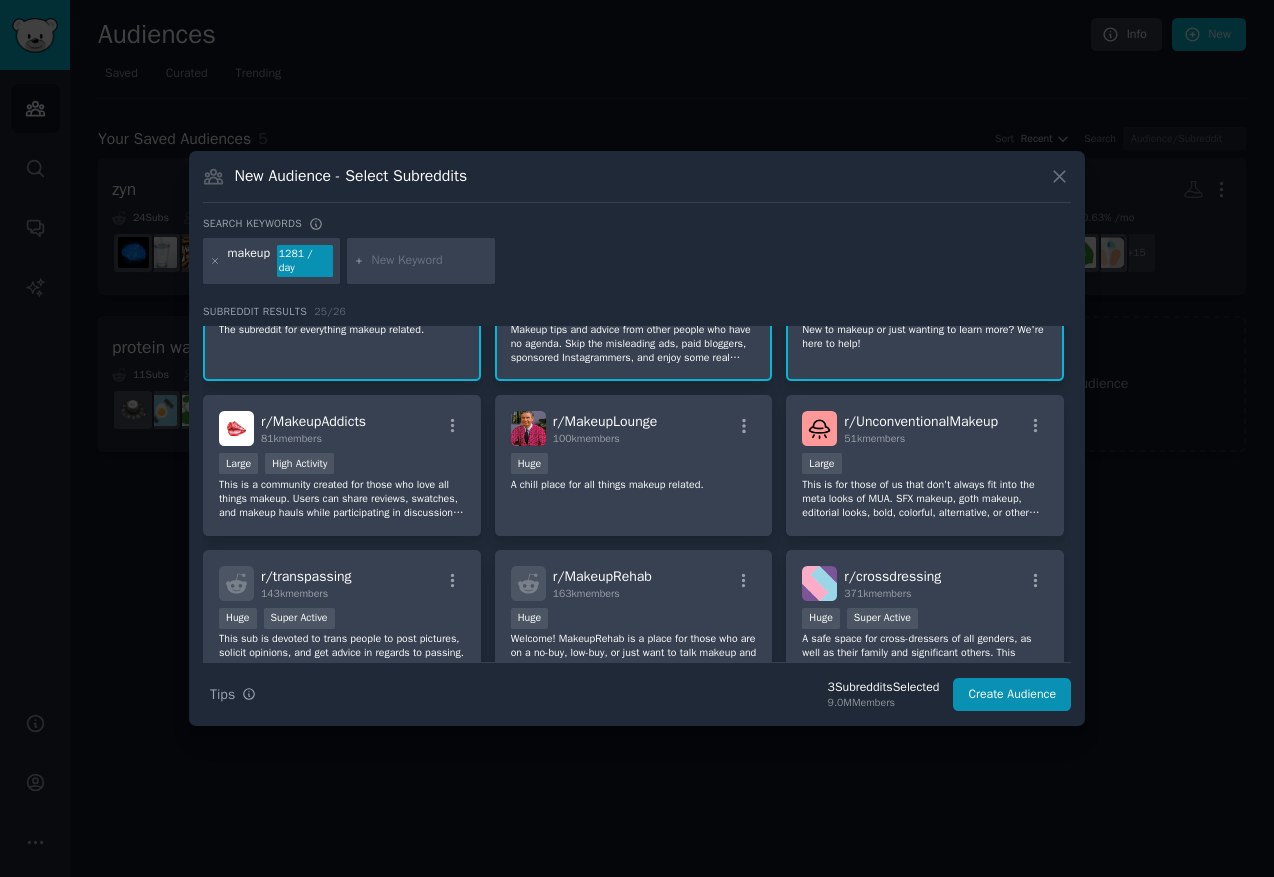 scroll, scrollTop: 91, scrollLeft: 0, axis: vertical 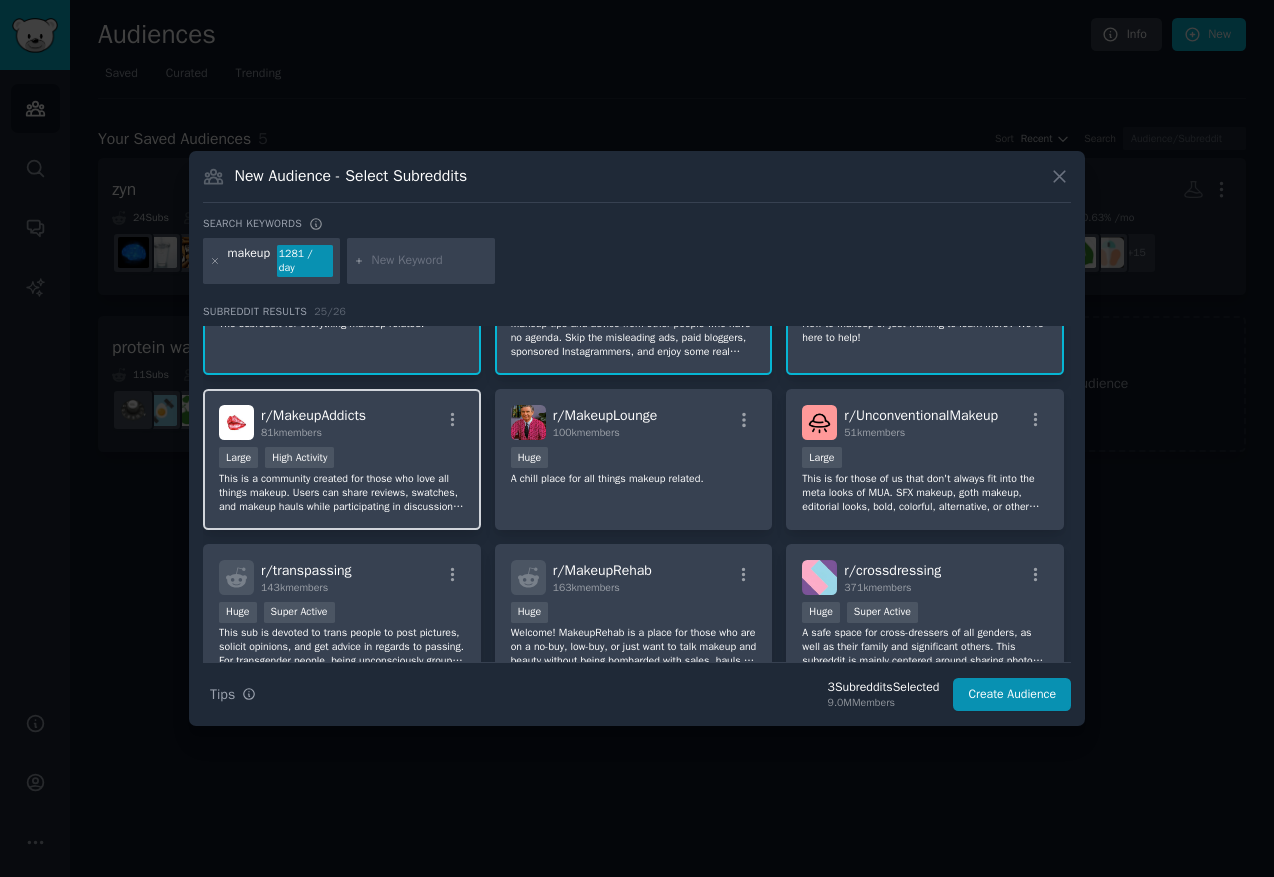 click on "This is a community created for those who love all things makeup. Users can share reviews, swatches, and makeup hauls while participating in discussions about new releases, trends, skills, and general makeup-related topics." at bounding box center (342, 493) 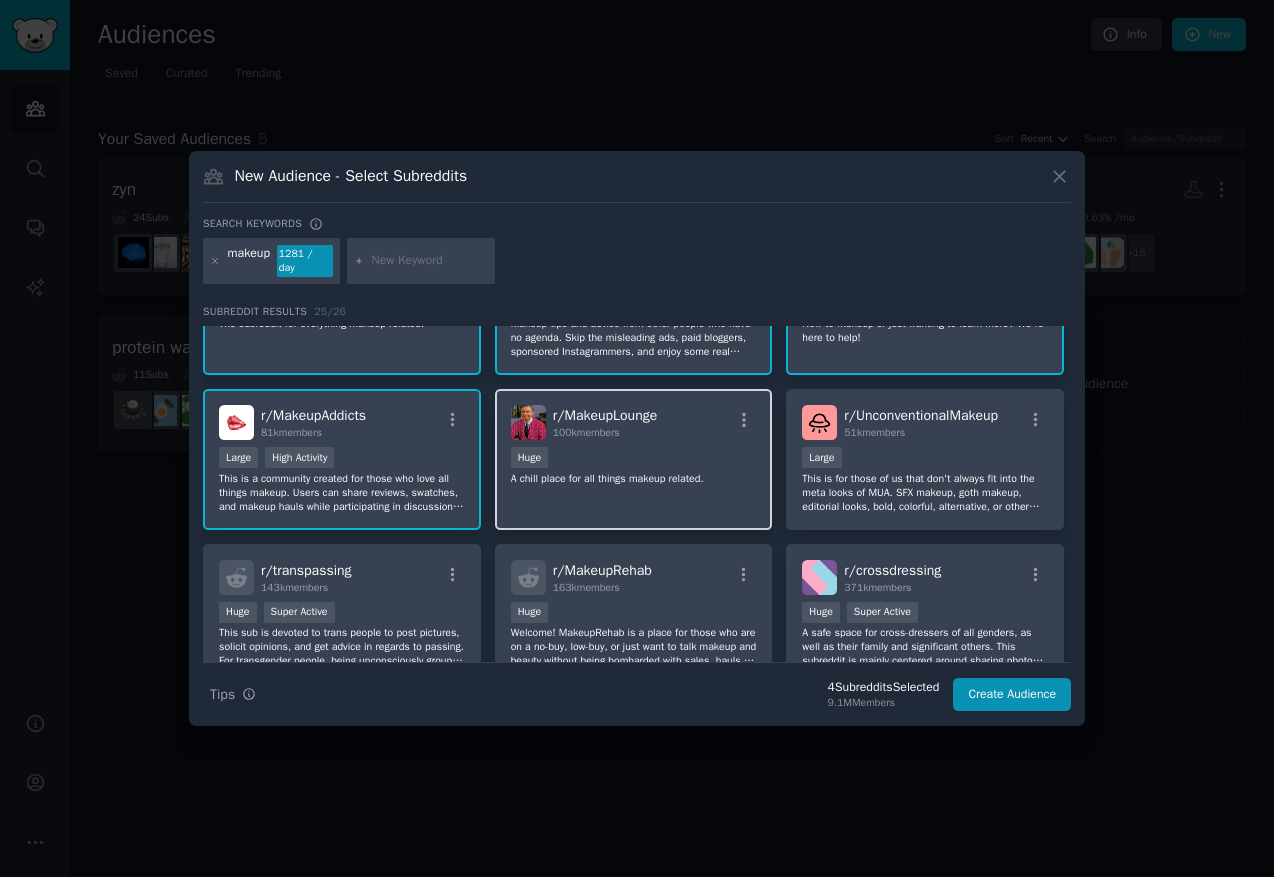 click on "r/ MakeupLounge [NUMBER]  members [NUMBER] - [NUMBER] members A chill place for all things makeup related." at bounding box center (634, 459) 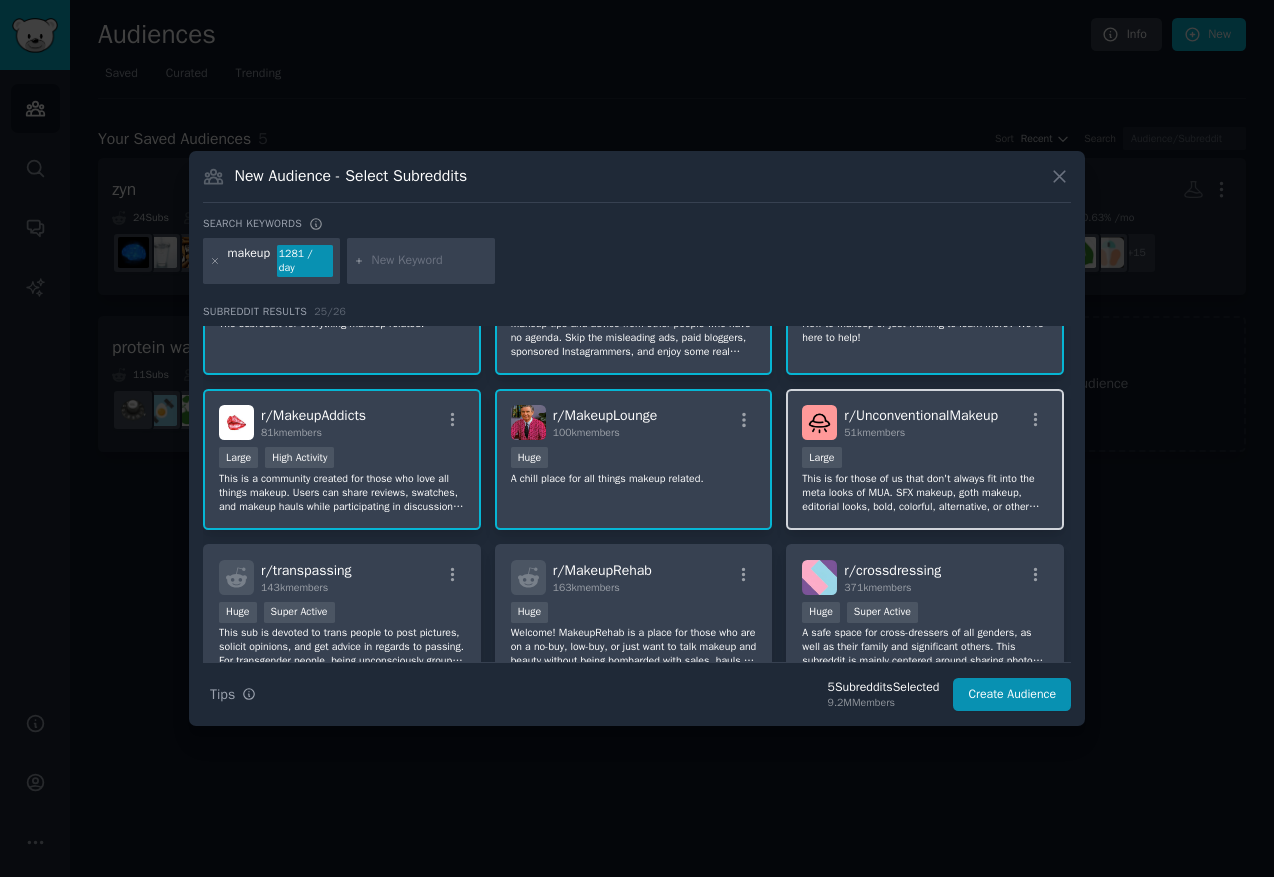 click on "This is for those of us that don't always fit into the meta looks of MUA.
SFX makeup, goth makeup, editorial looks, bold, colorful, alternative, or other looks that you just can't seem to find represented and celebrated anywhere else!
Feel free to discuss other makeup related products as well, we accept everyone (except cotton headed ninny muggins)" at bounding box center (925, 493) 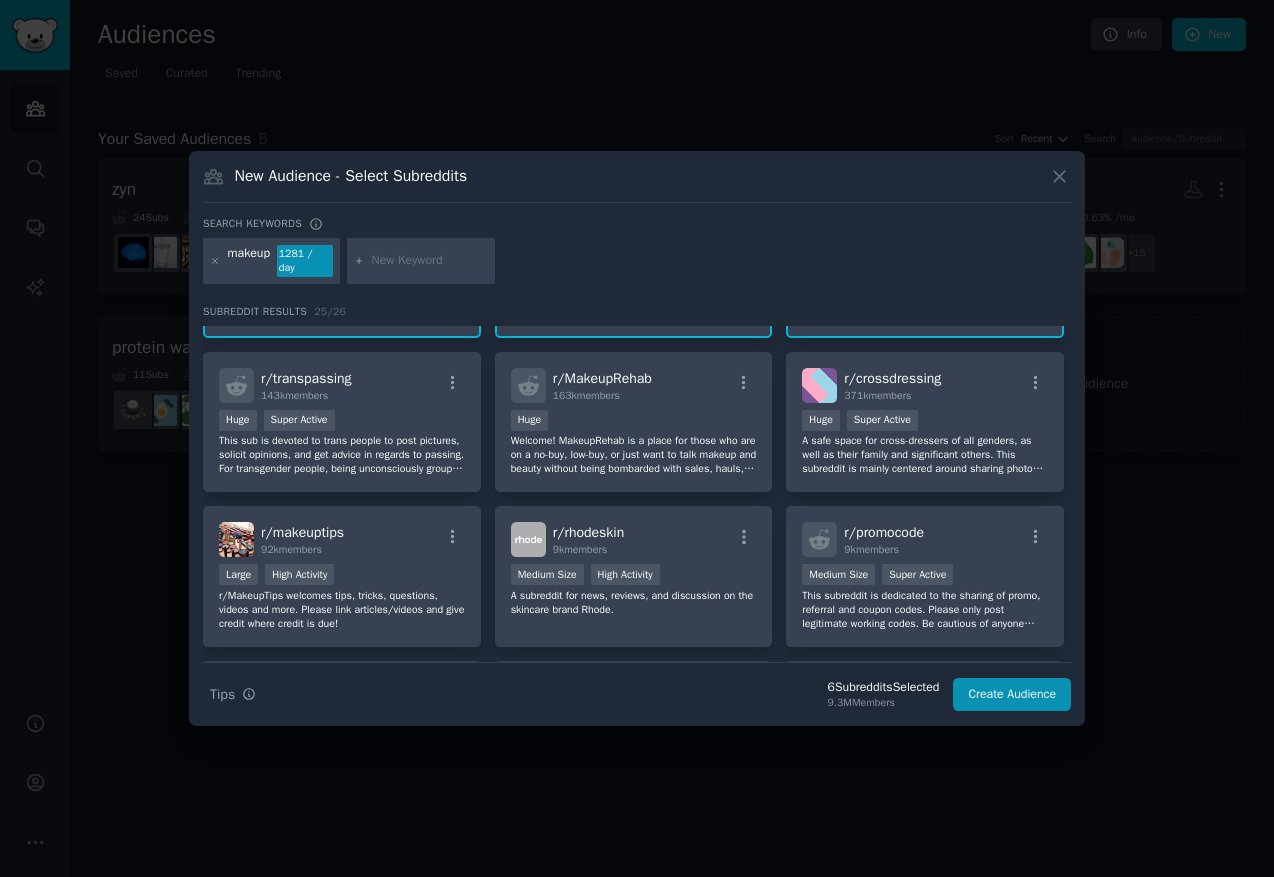 scroll, scrollTop: 295, scrollLeft: 0, axis: vertical 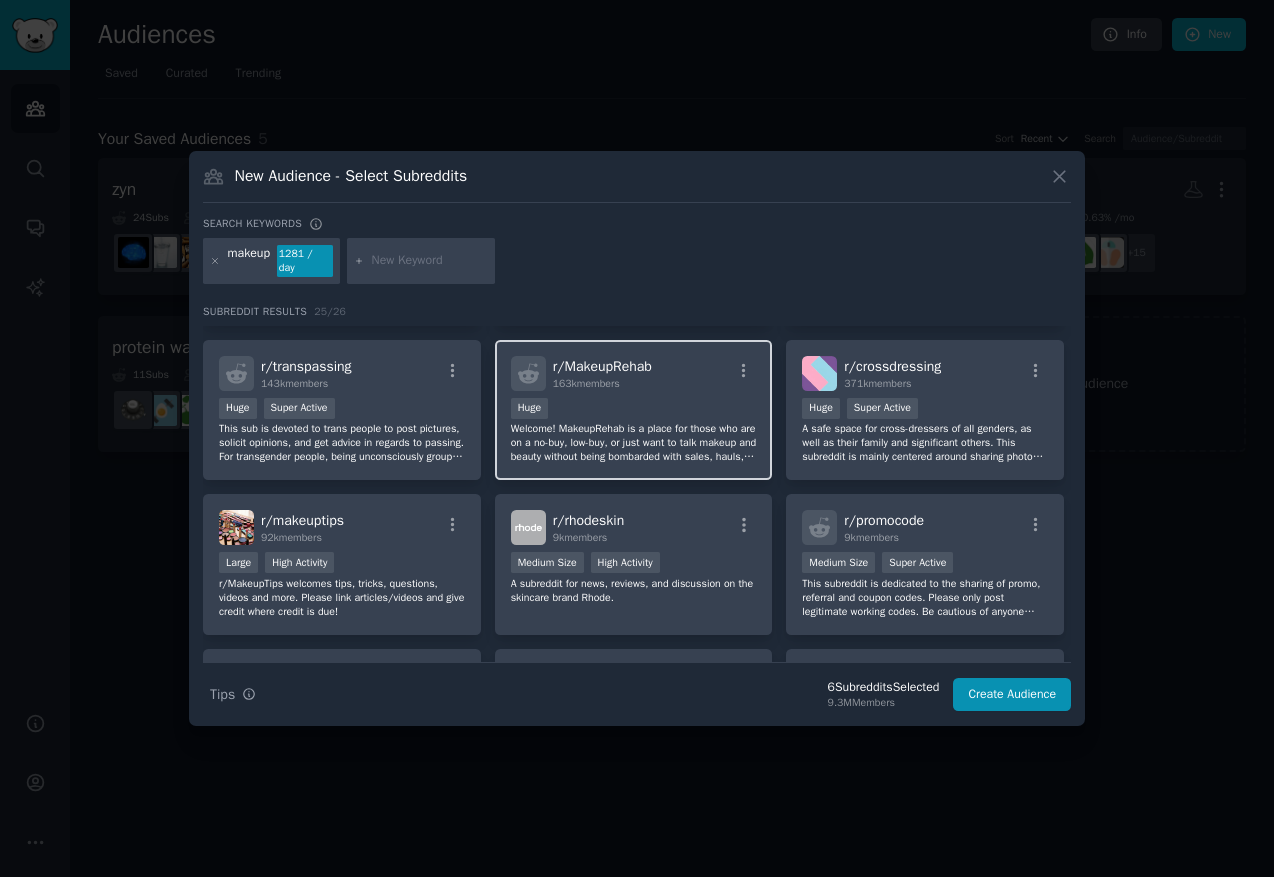 click on "Welcome! MakeupRehab is a place for those who are on a no-buy, low-buy, or just want to talk makeup and beauty without being bombarded with sales, hauls, and other tempting posts. Let's ramp up the creativity to use your collection to the fullest and curb your spending at the same time!" at bounding box center (634, 443) 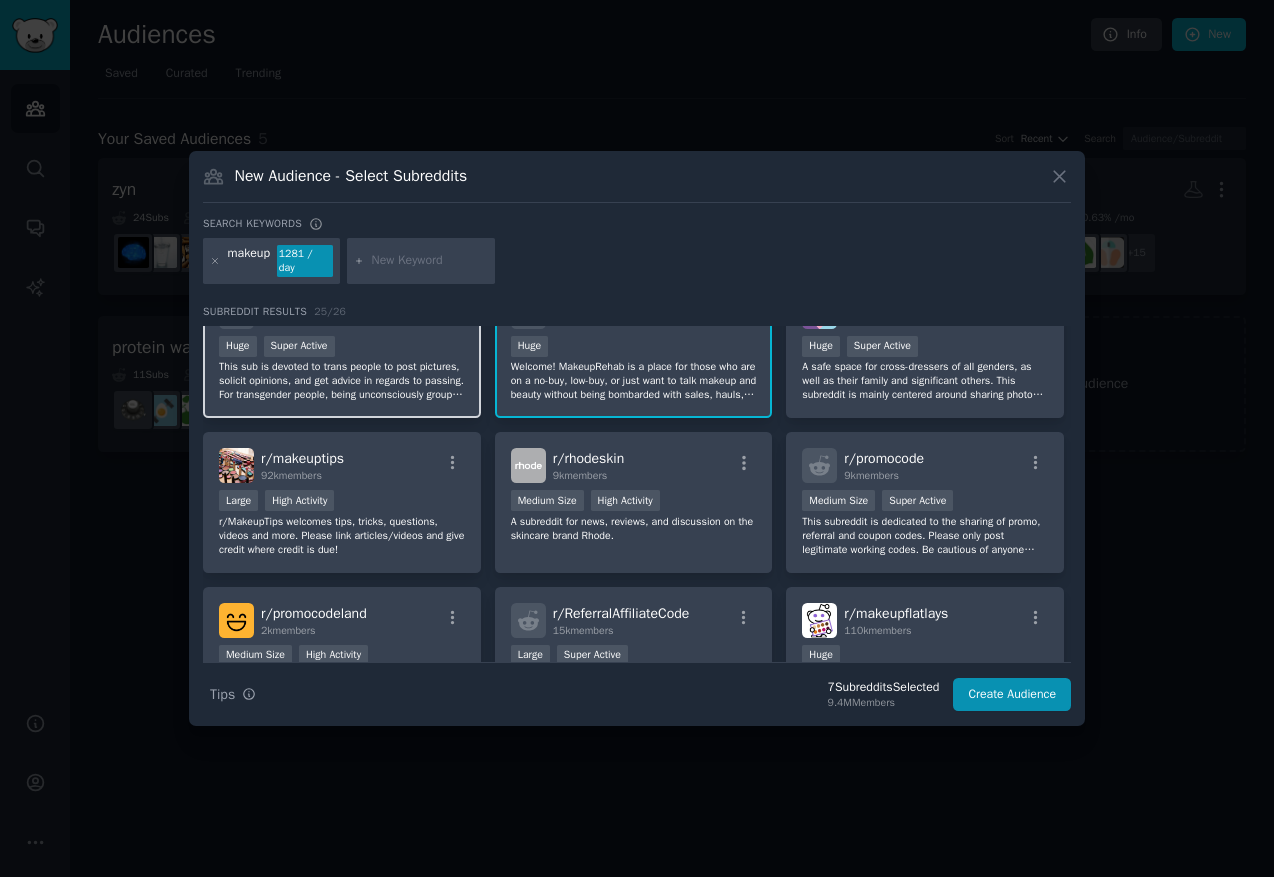 scroll, scrollTop: 366, scrollLeft: 0, axis: vertical 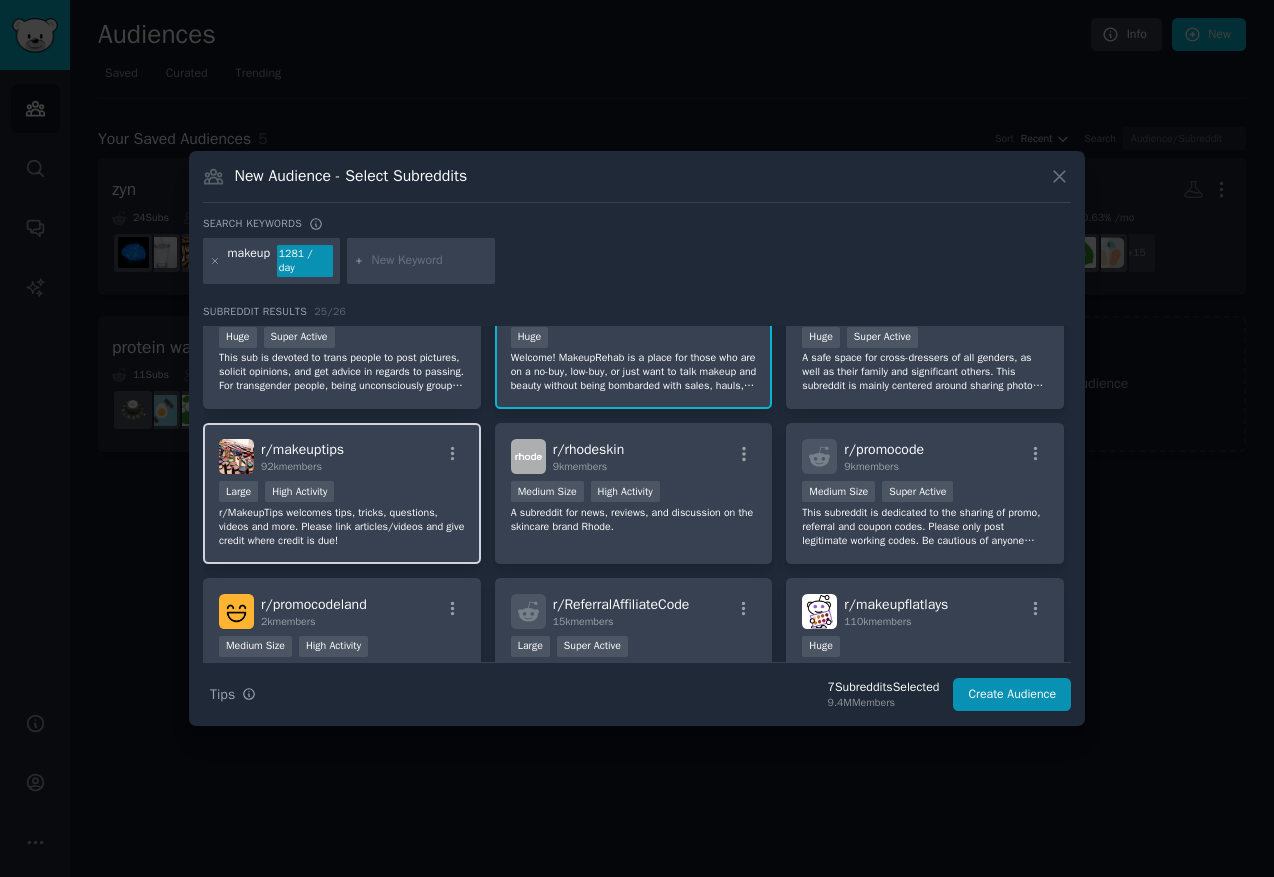 click on "Large High Activity" at bounding box center (342, 493) 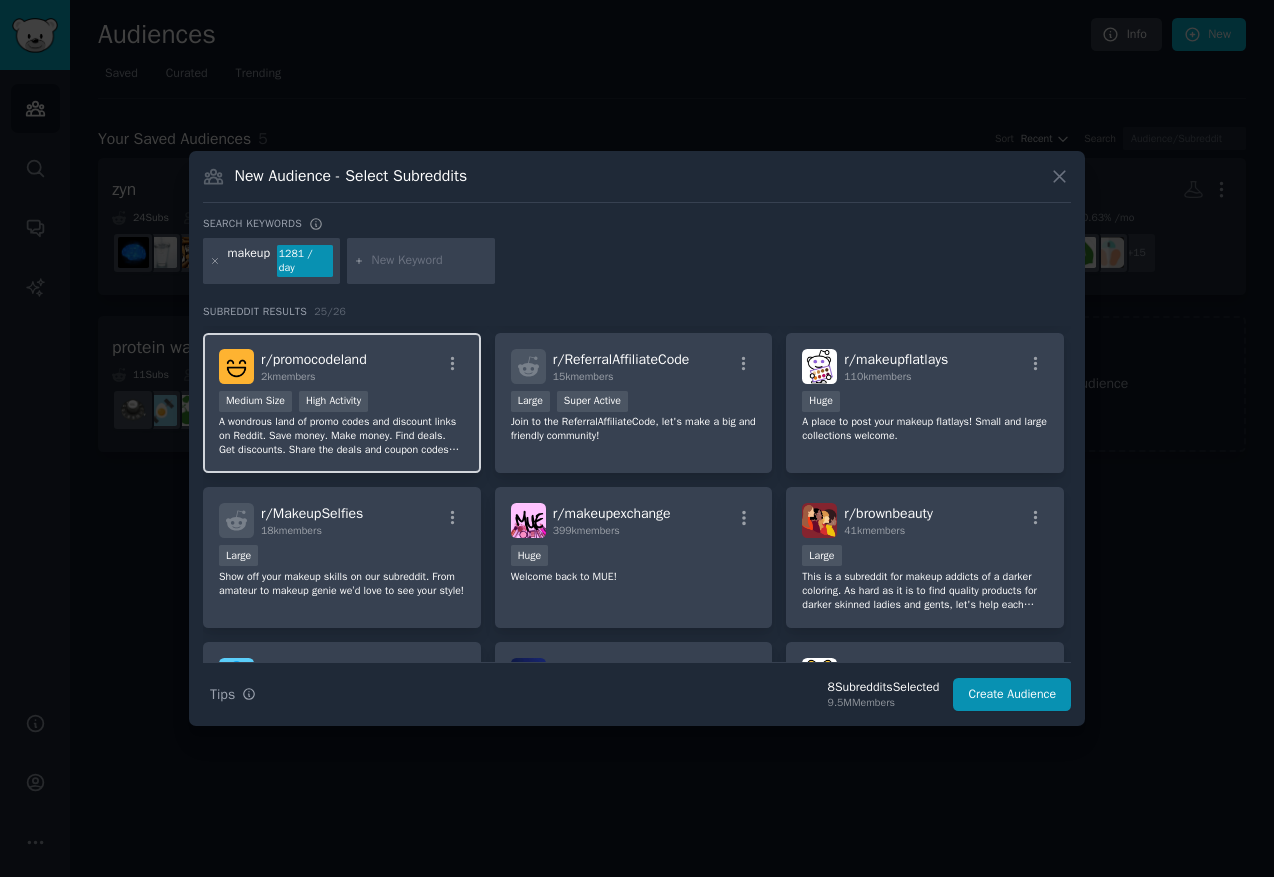 scroll, scrollTop: 616, scrollLeft: 0, axis: vertical 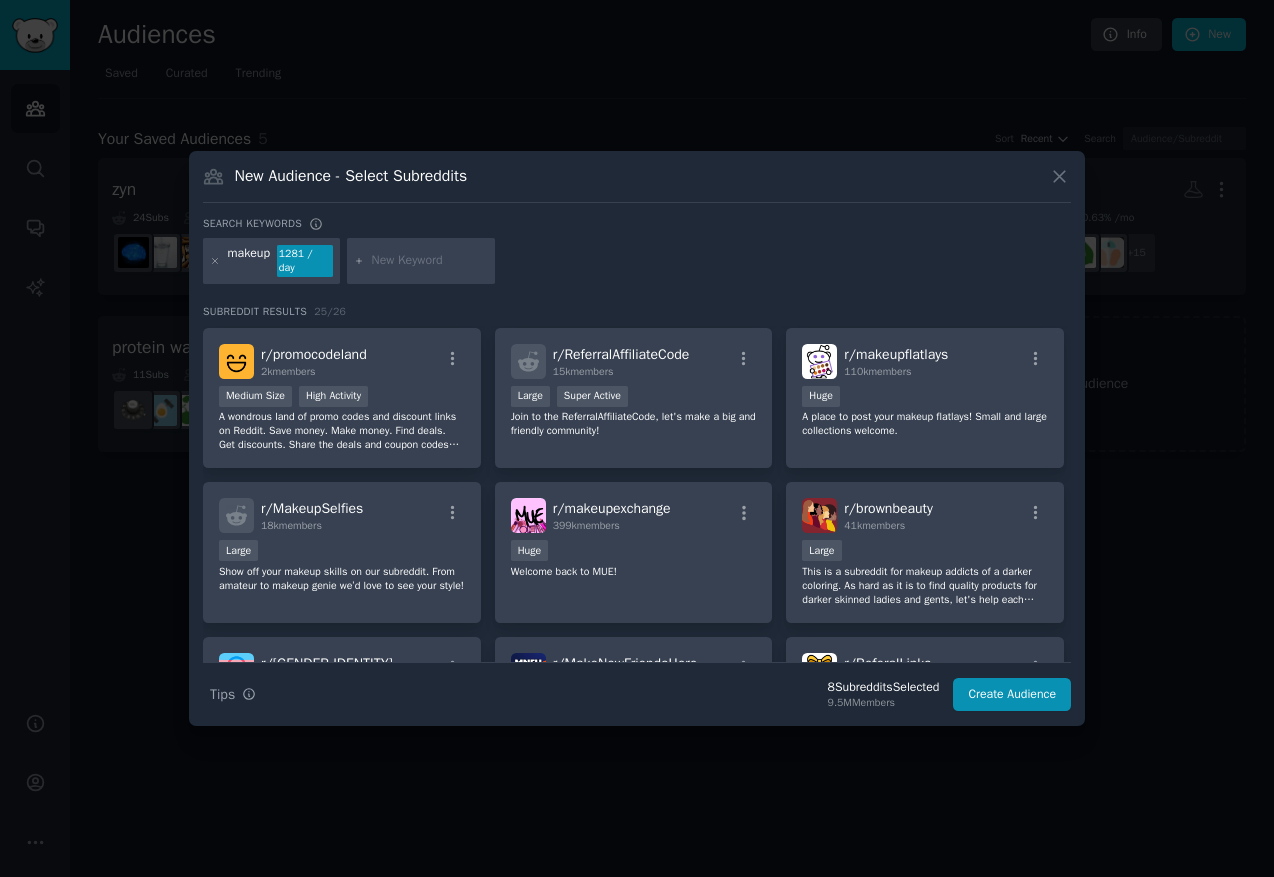 click at bounding box center (430, 261) 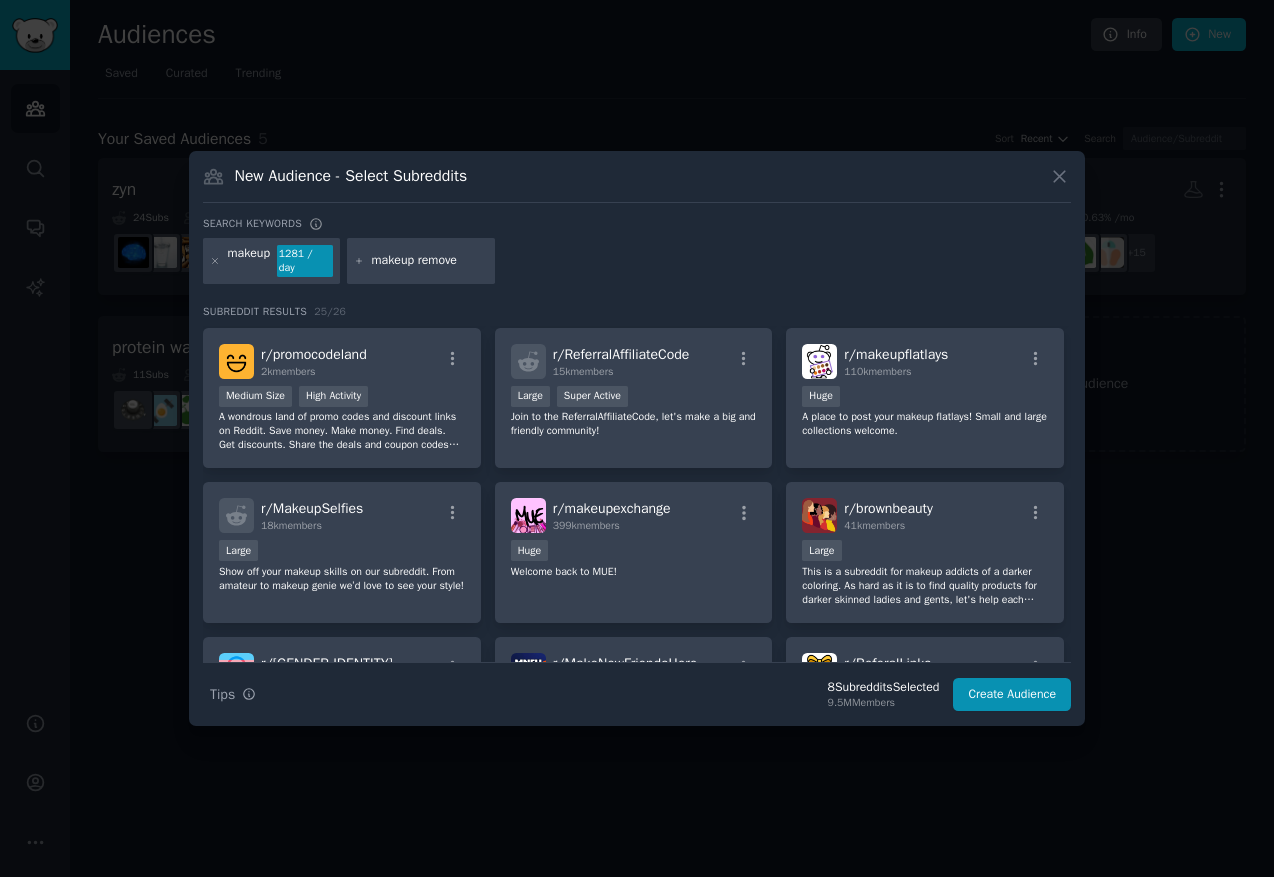 type on "makeup remover" 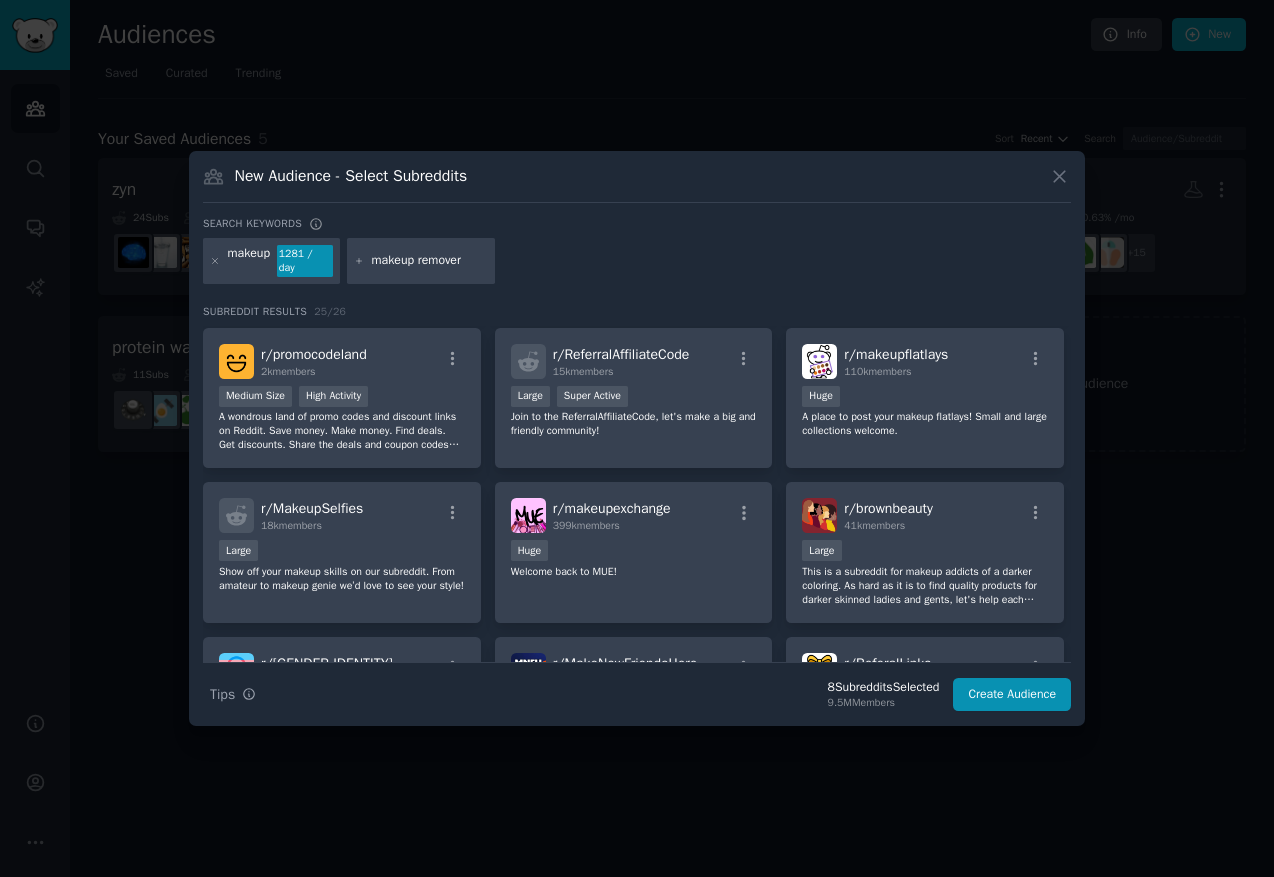 type 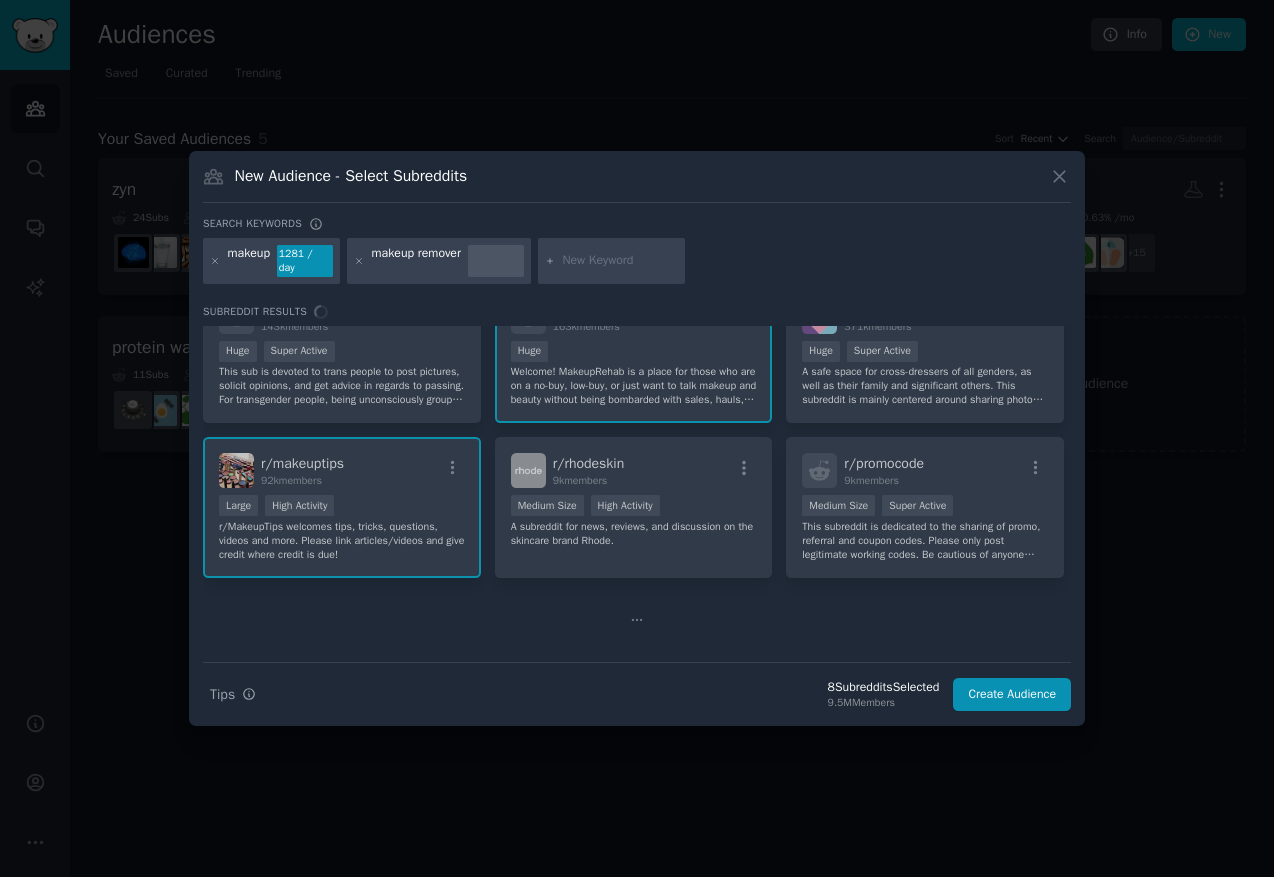 scroll, scrollTop: 0, scrollLeft: 0, axis: both 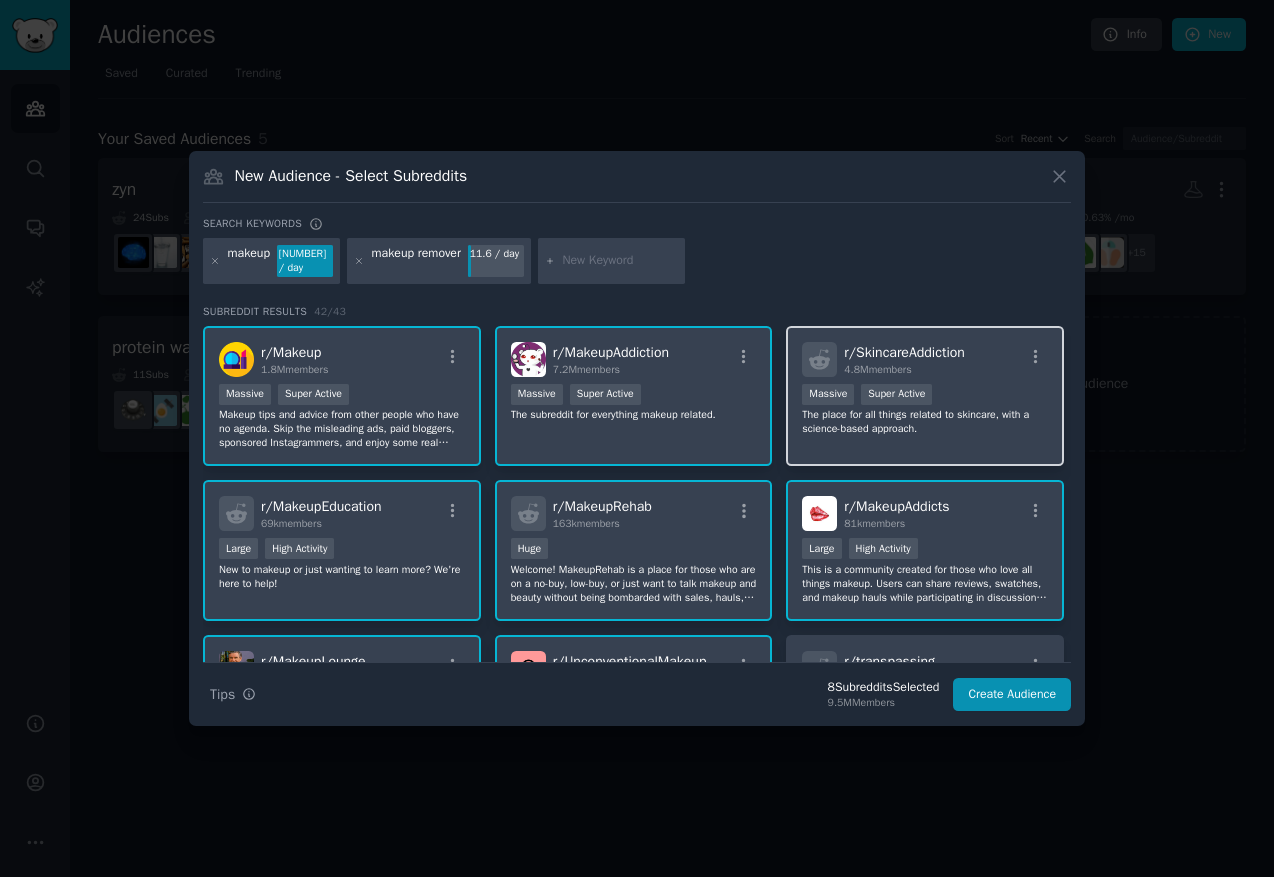 click on "r/ SkincareAddiction [NUMBER]  members Massive Super Active The place for all things related to skincare, with a science-based approach." at bounding box center (925, 396) 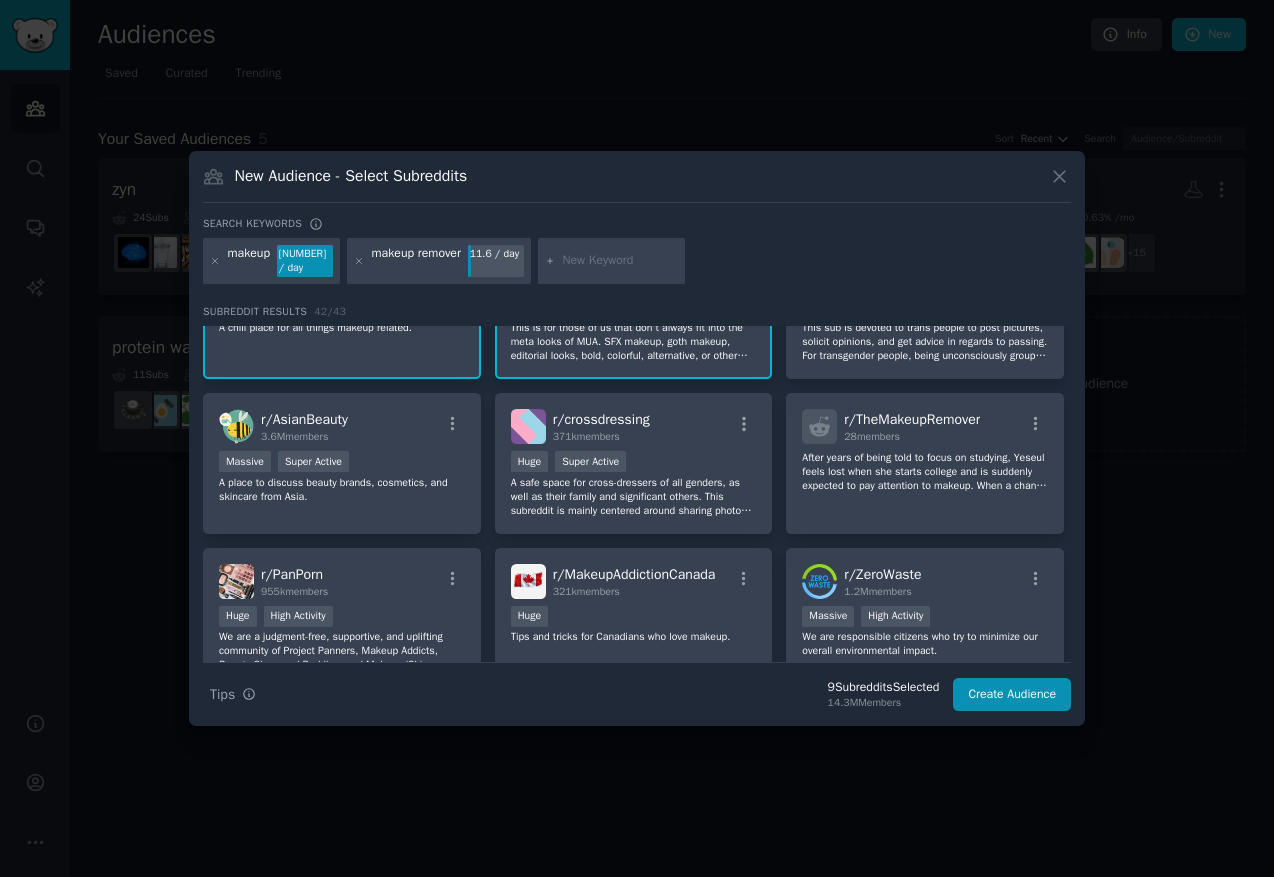 scroll, scrollTop: 398, scrollLeft: 0, axis: vertical 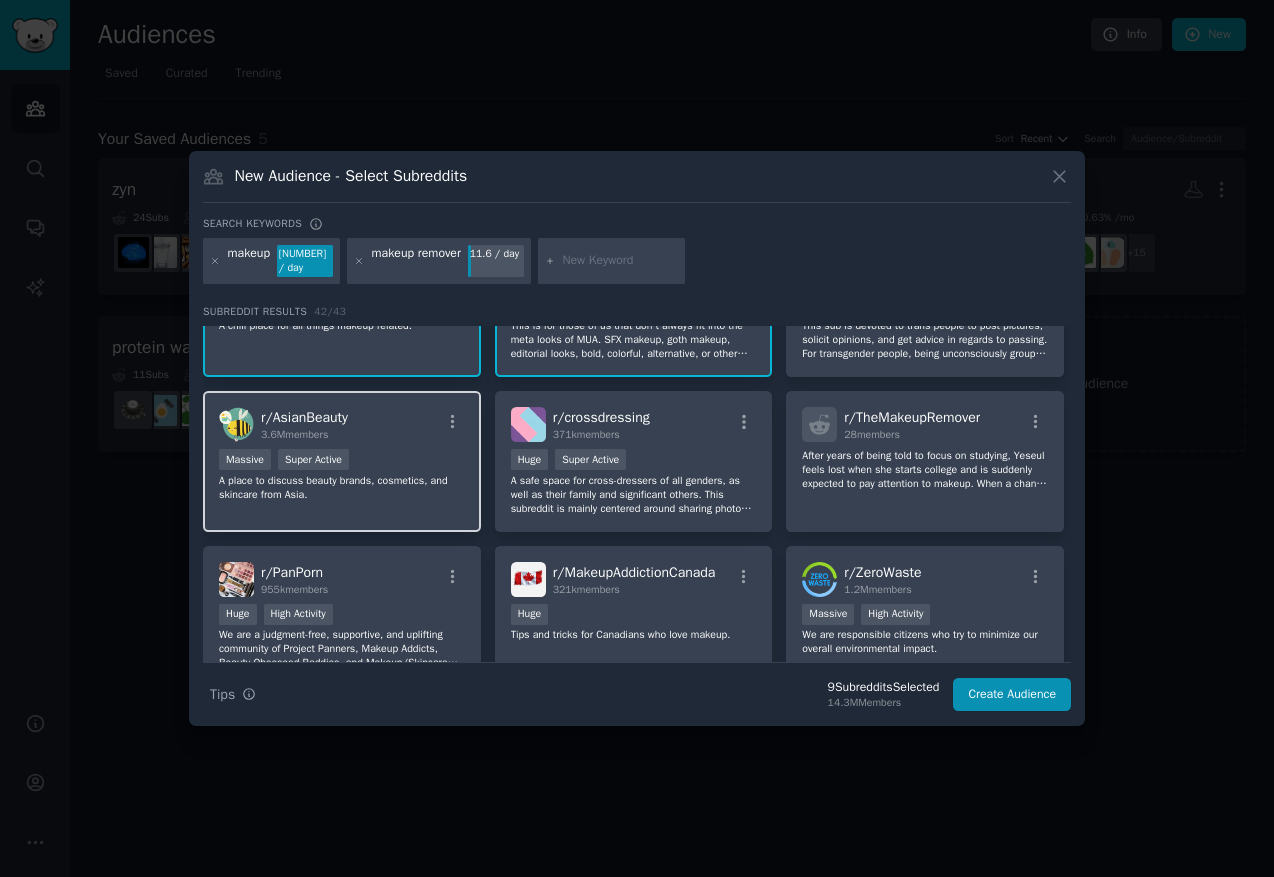 click on "A place to discuss beauty brands, cosmetics, and skincare from Asia." at bounding box center (342, 488) 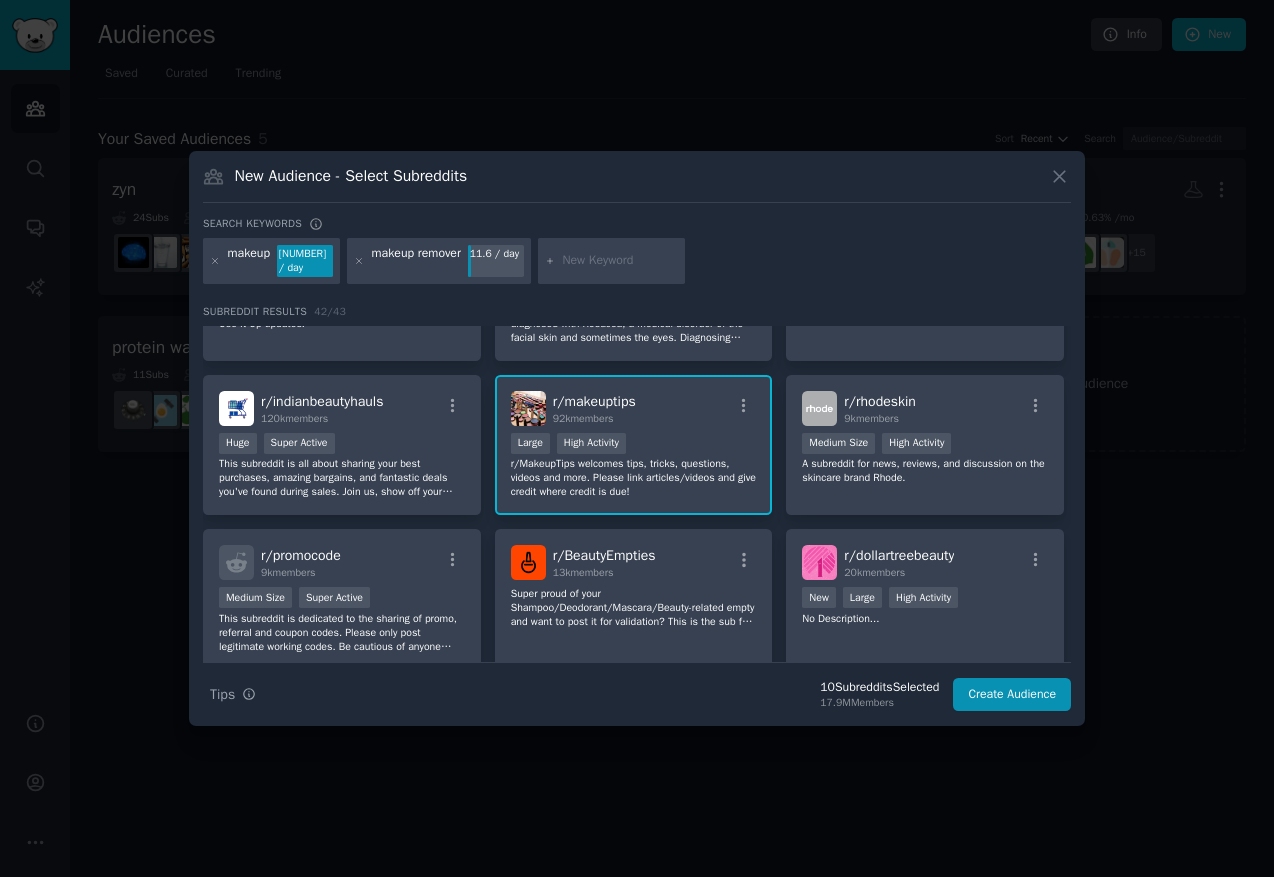 scroll, scrollTop: 884, scrollLeft: 0, axis: vertical 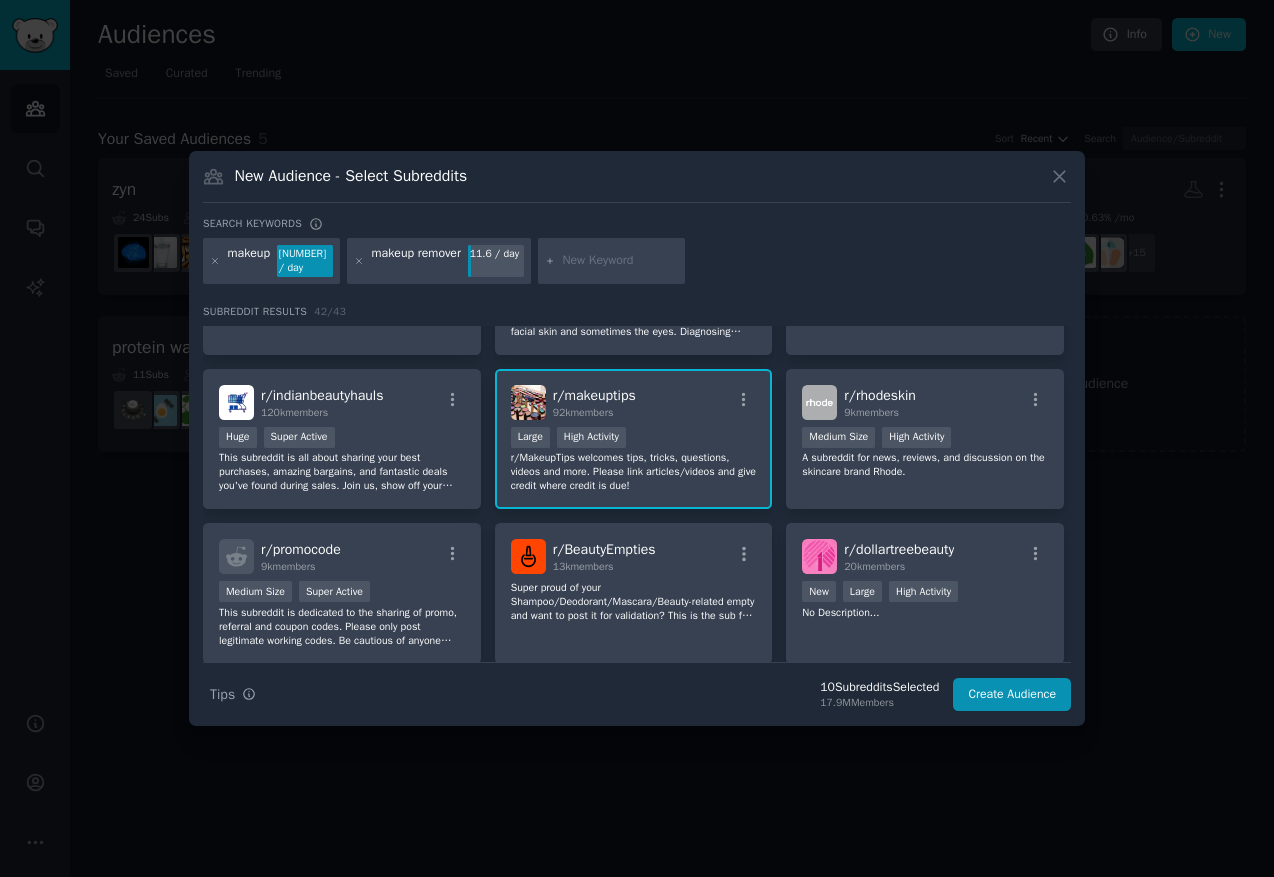 click on "r/MakeupTips welcomes tips, tricks, questions, videos and more. Please link articles/videos and give credit where credit is due!" at bounding box center (634, 472) 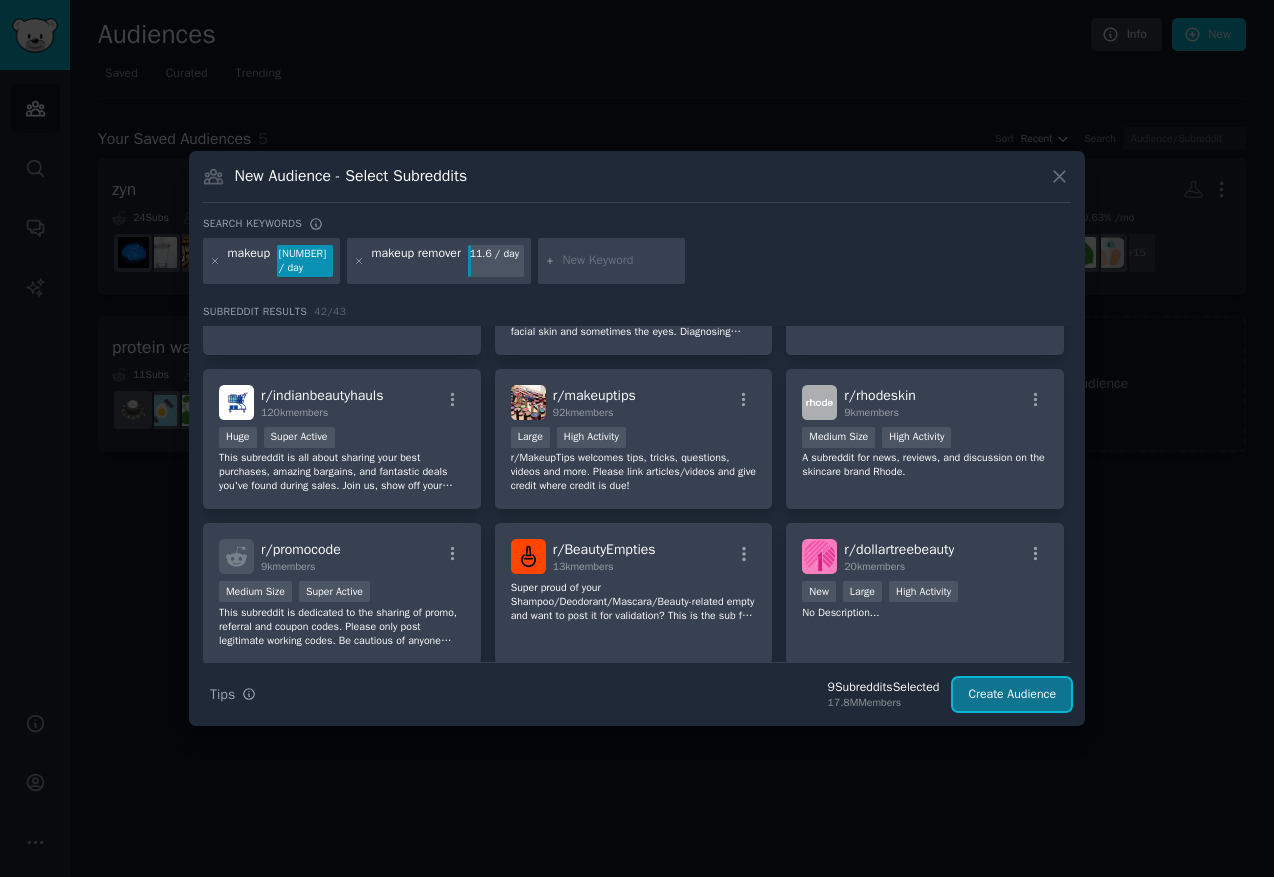 click on "Create Audience" at bounding box center (1012, 695) 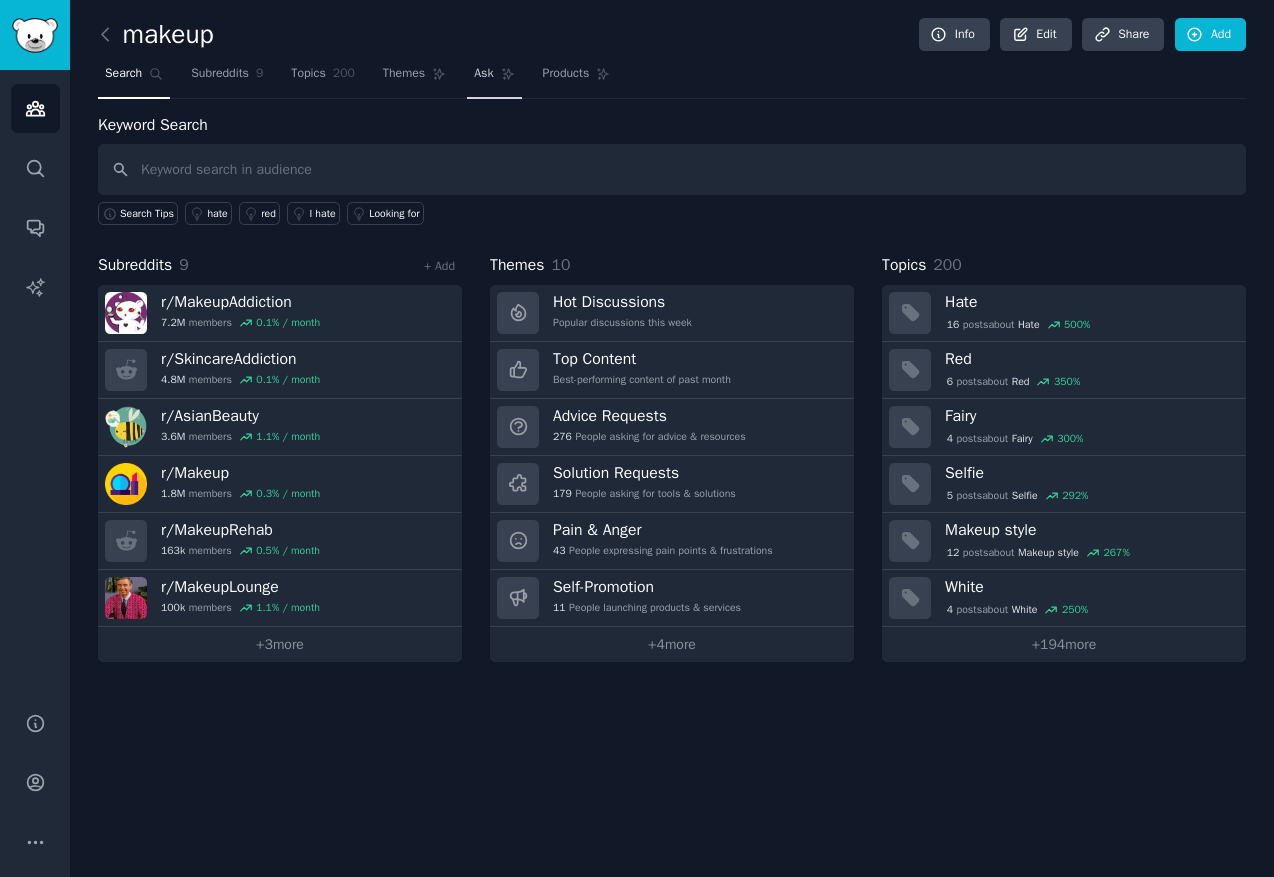 click on "Ask" at bounding box center (483, 74) 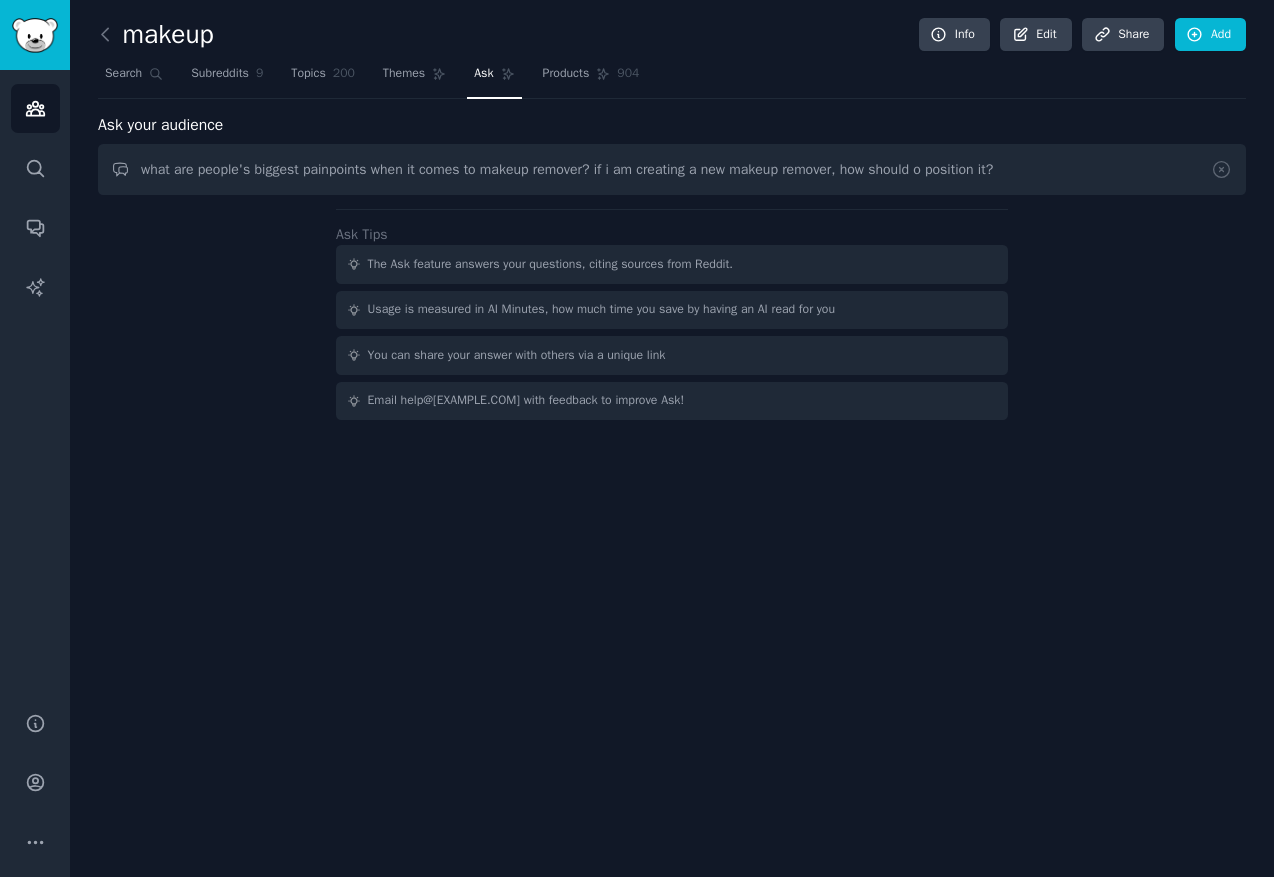 click on "what are people's biggest painpoints when it comes to makeup remover? if i am creating a new makeup remover, how should o position it?" at bounding box center (672, 169) 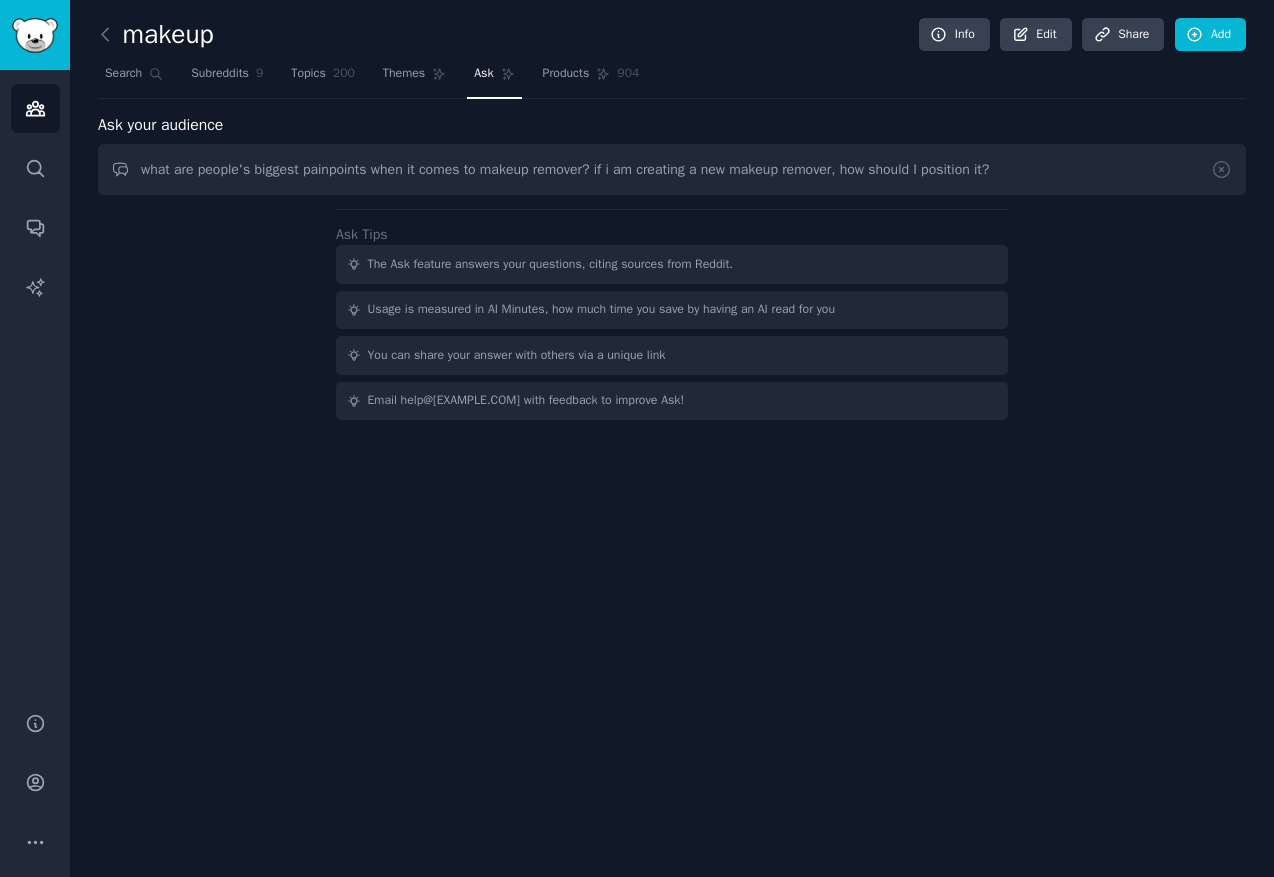 type on "what are people's biggest painpoints when it comes to makeup remover? if i am creating a new makeup remover, how should I position it?" 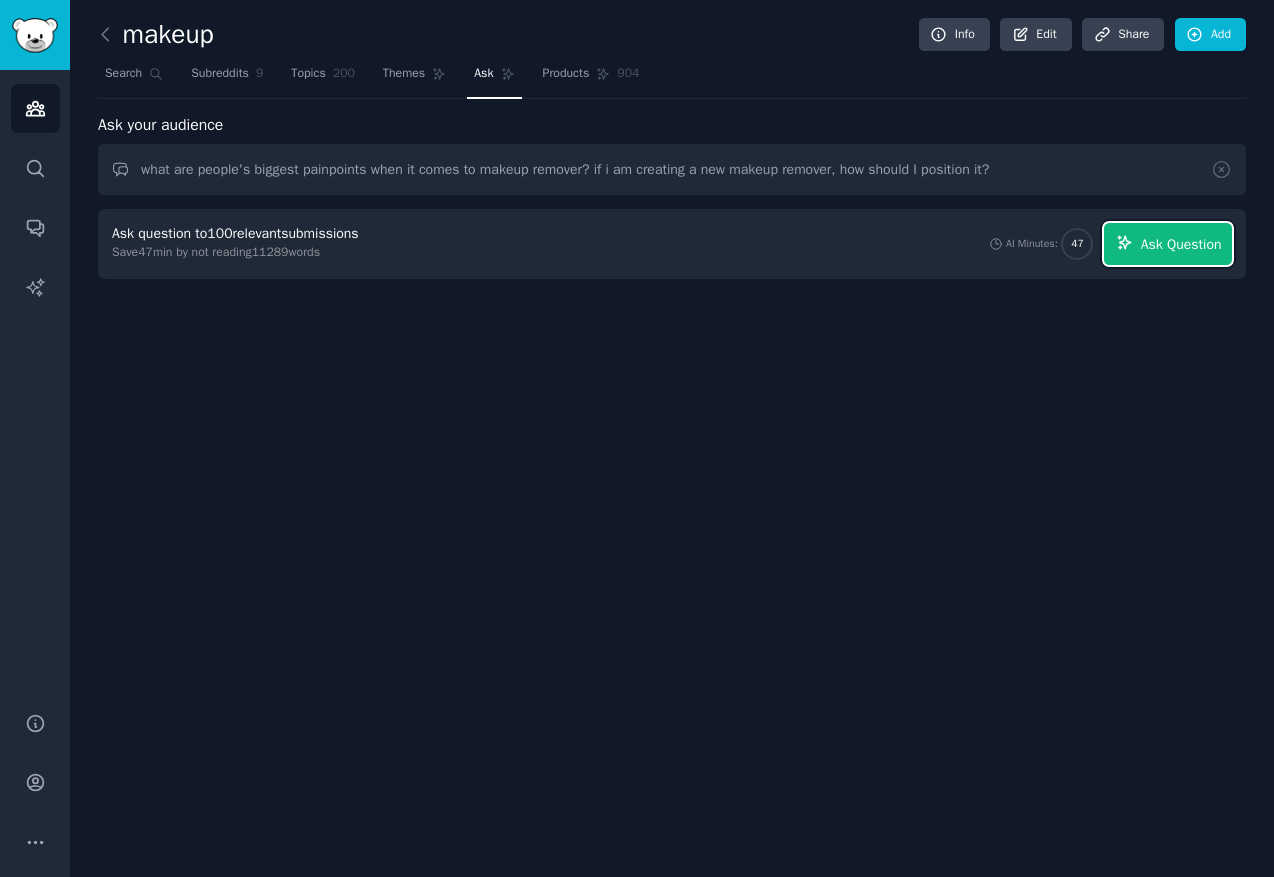click on "Ask Question" at bounding box center [1181, 244] 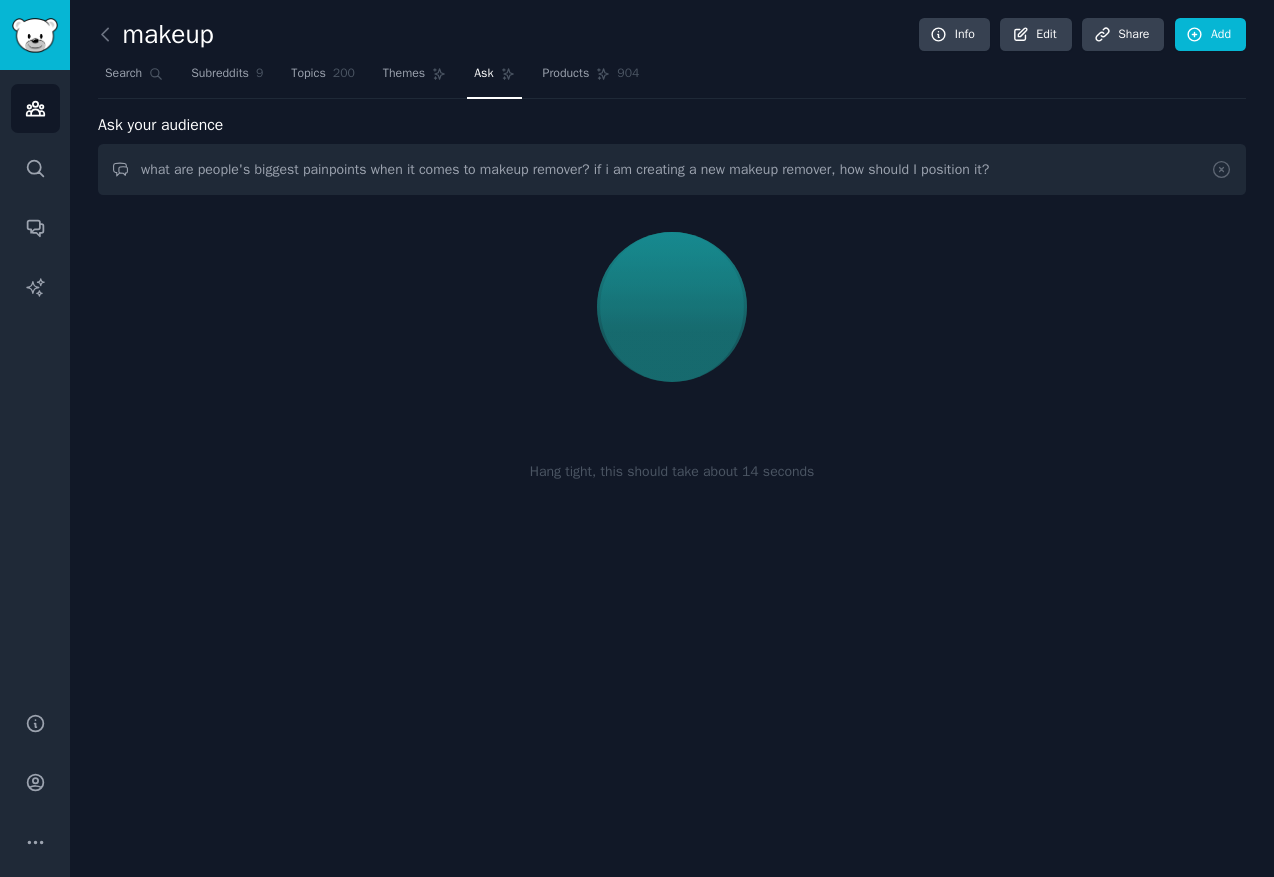 click on "makeup Info Edit Share Add Search Subreddits 9 Topics 200 Themes Ask Products 904 Ask your audience what are people's biggest painpoints when it comes to makeup remover? if i am creating a new makeup remover, how should I position it? Hang tight, this should take about 14 seconds" 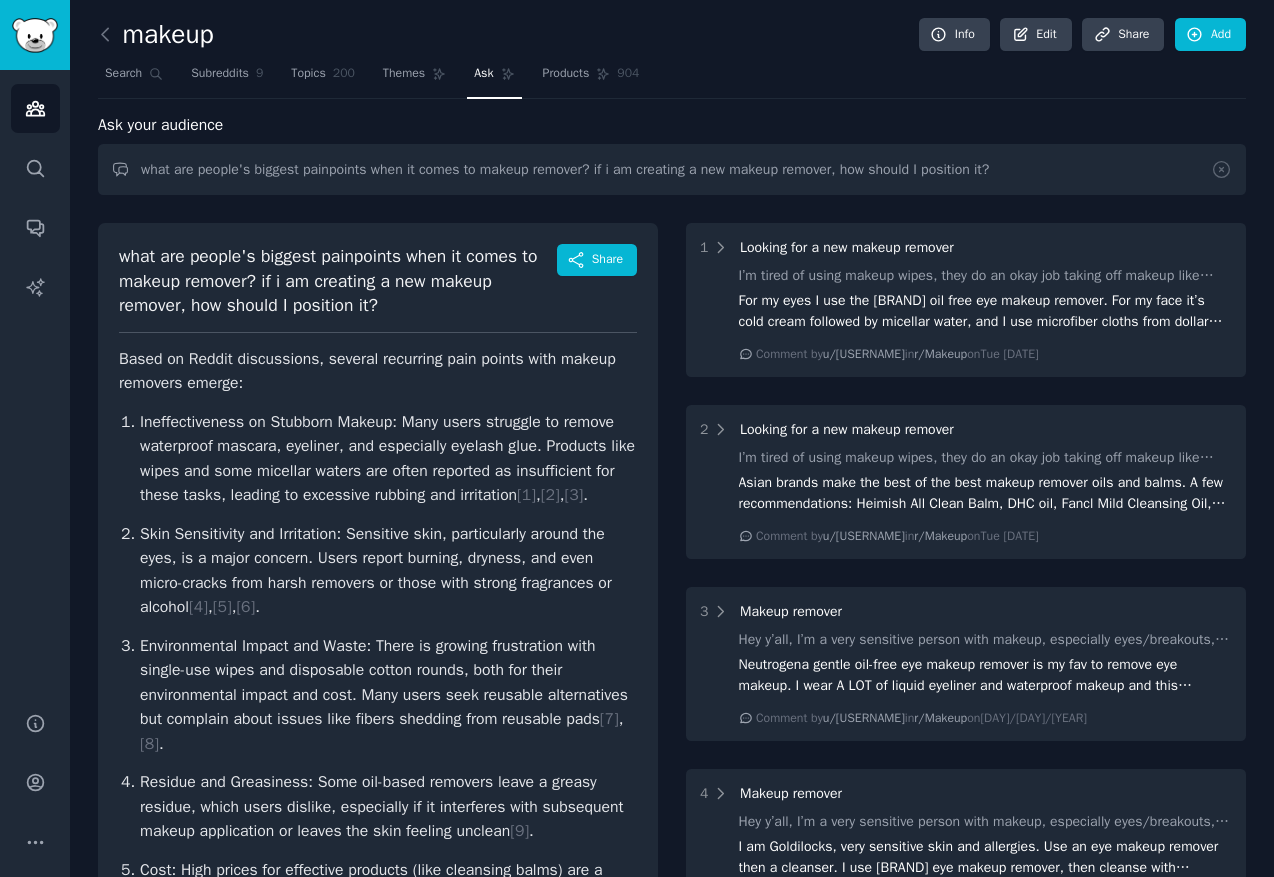click on "Audiences Search Conversations AI Reports" at bounding box center (35, 379) 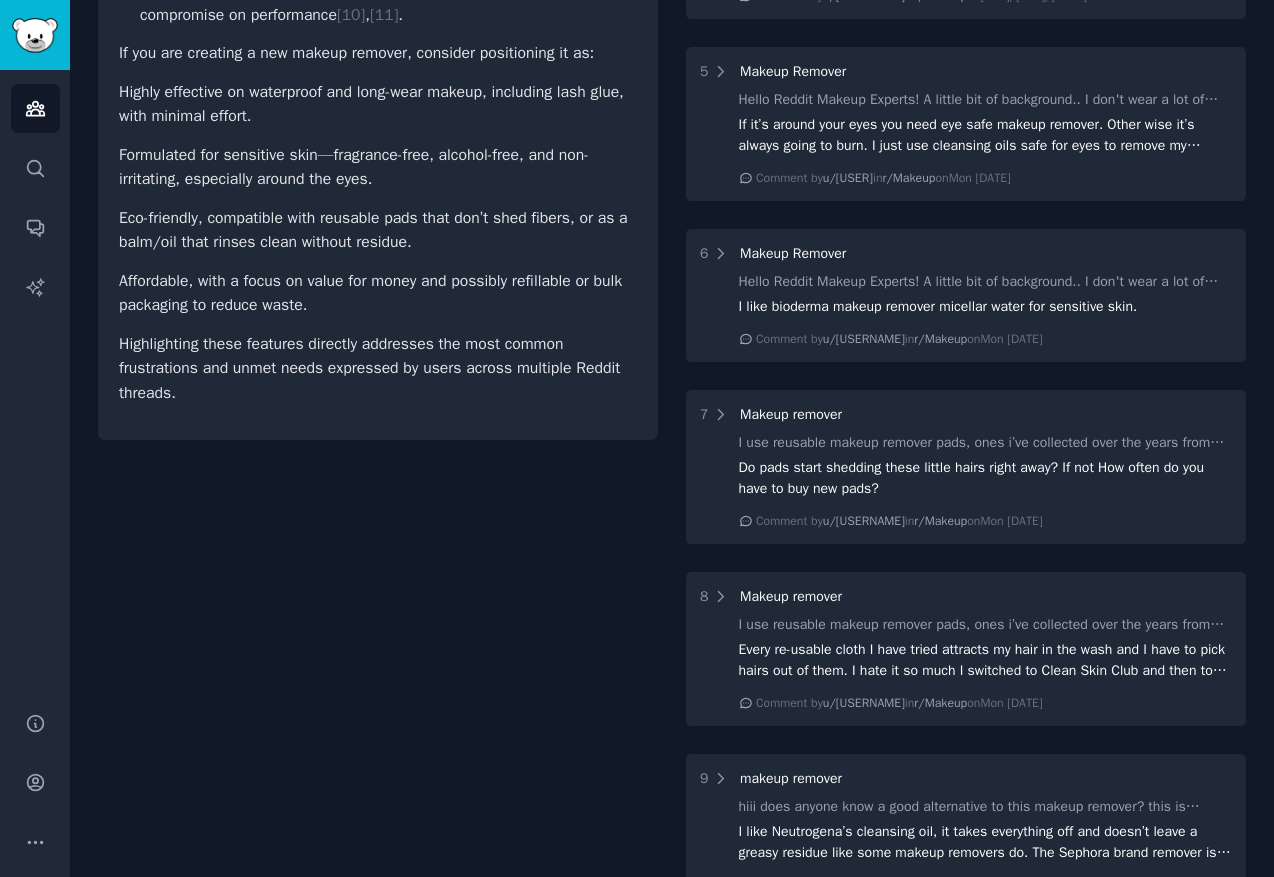 scroll, scrollTop: 0, scrollLeft: 0, axis: both 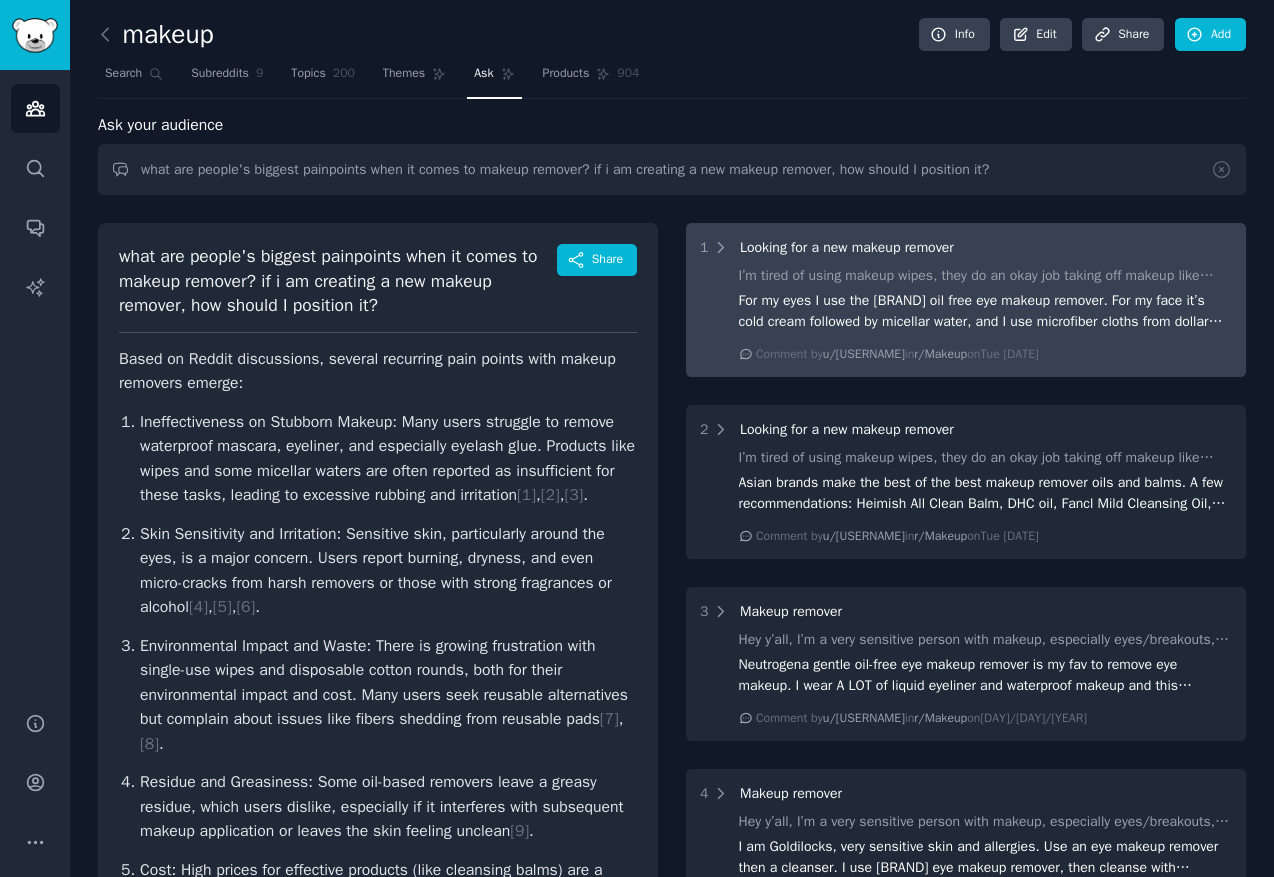 click on "I’m tired of using makeup wipes, they do an okay job taking off makeup like foundation, but a terrible job at removing stubborn eye makeup without irritating the skin around my eyes. Not to mention, they’re wasteful and bad for the environment. I’ve tried micellar water and don’t find it to be that great either. The only thing I’ve ever found to be effective at removing eye makeup is [BRAND]'s Oil-Free Eye Makeup Remover. Yes, [BRAND]. When I was a teenager, I used to use it all the time because my mother had it and it always did such a quick and easy job. Even when I wore false lashes, it would remove the stubborn glue covered eyeliner from my eyes like magic. I have never been able to find something that does the trick like that product does, but I’m here, hoping to discover a new miracle product. What is your holy grail makeup remover? Especially for stubborn eye makeup and lash glue. I should probably mention that I think I have sensitive combination skin?? Not entirely sure." at bounding box center [986, 275] 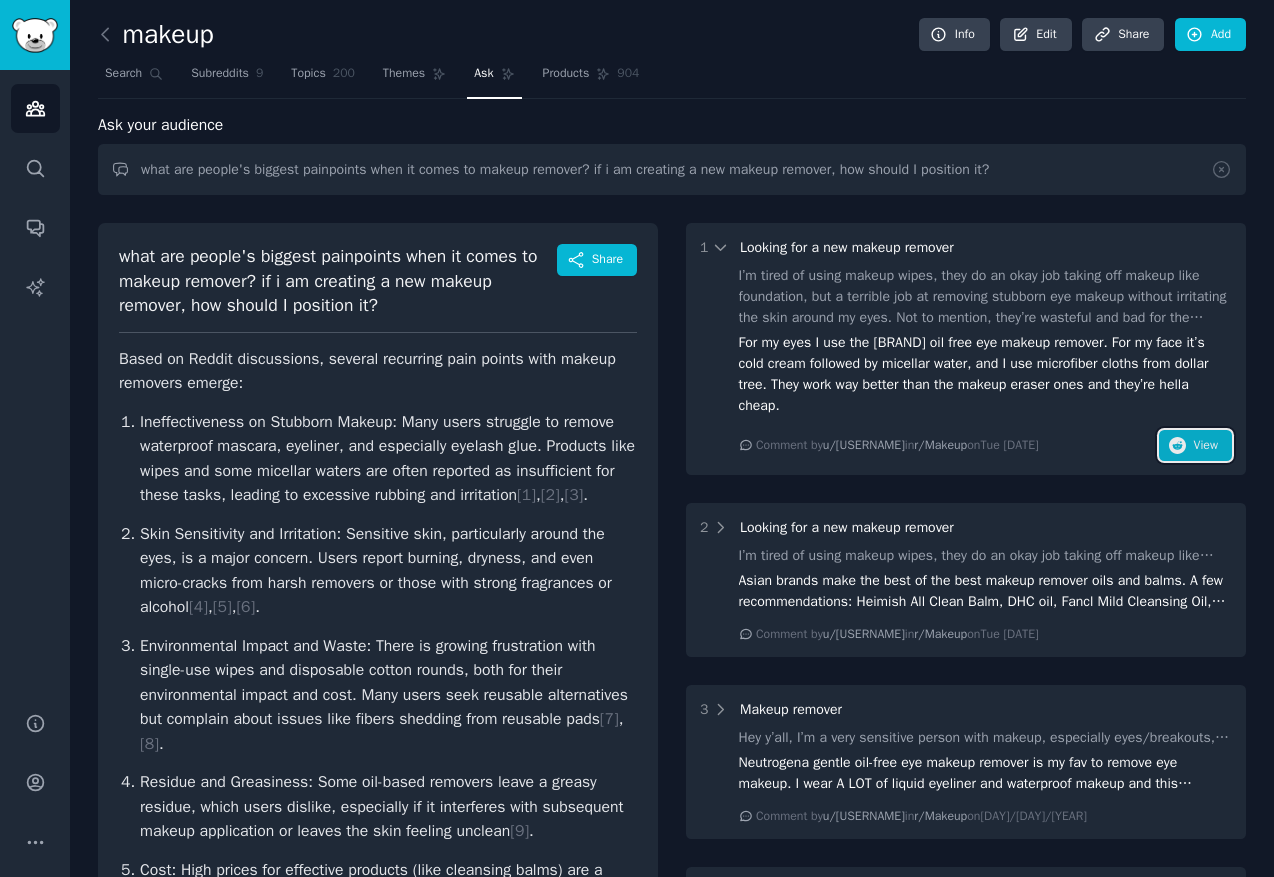 click on "View" at bounding box center (1206, 446) 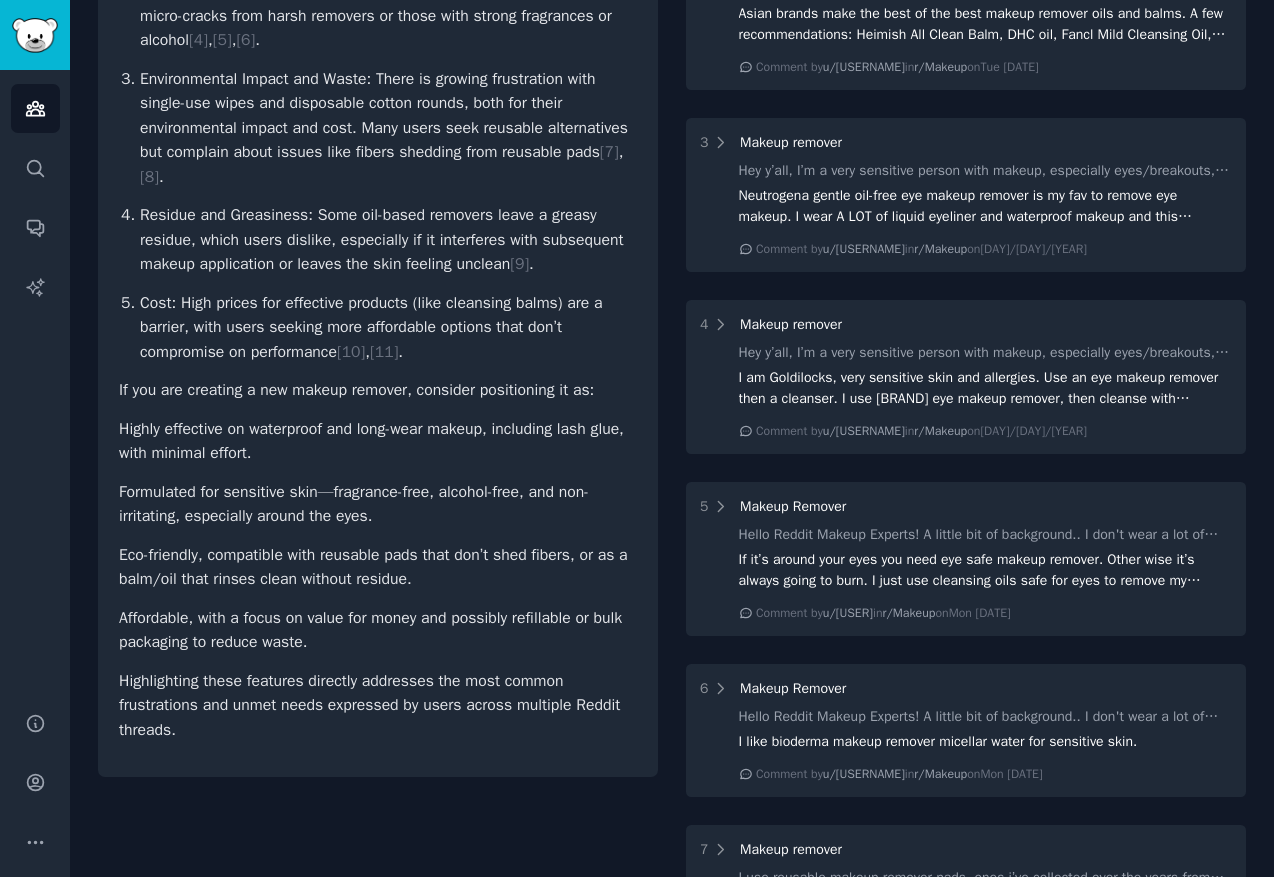 scroll, scrollTop: 644, scrollLeft: 0, axis: vertical 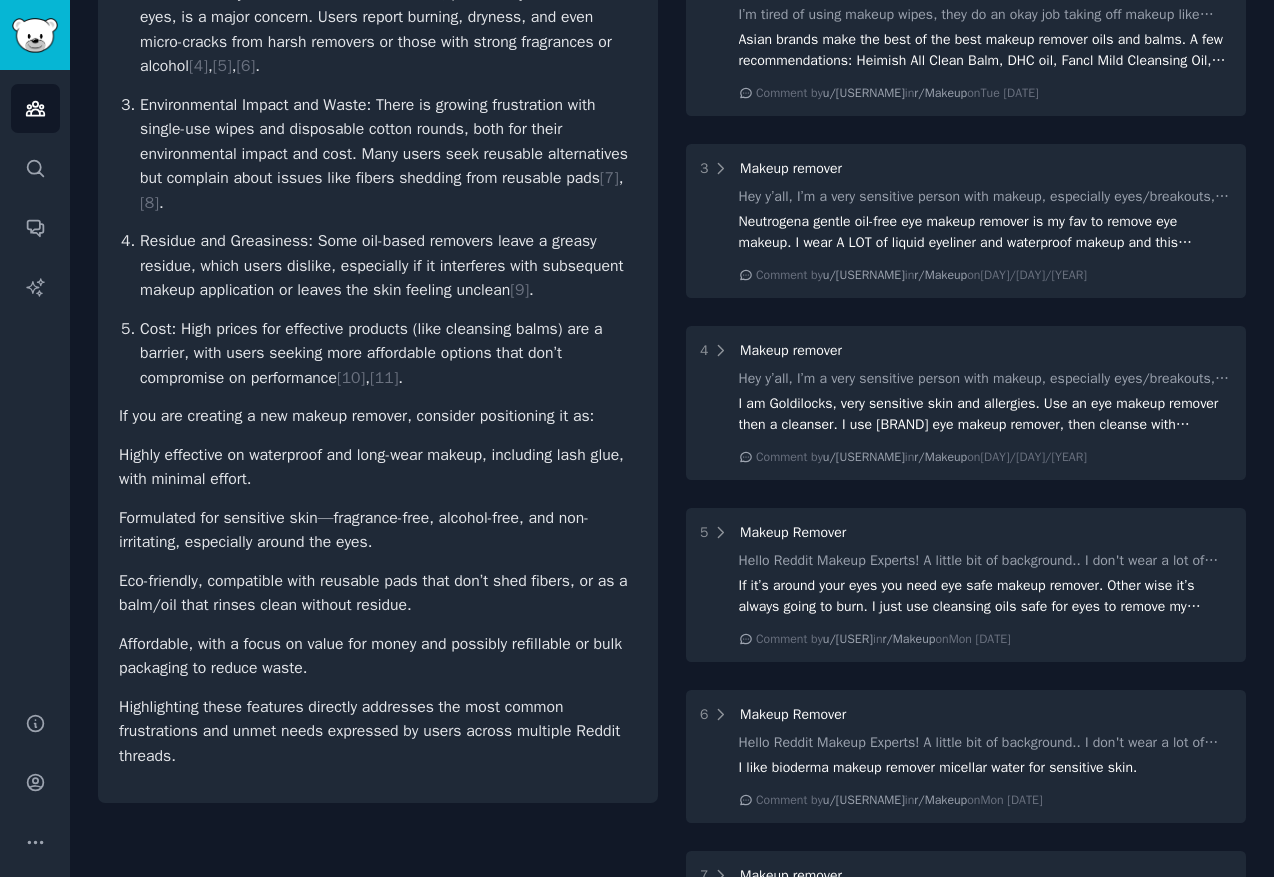 click on "Audiences Search Conversations AI Reports" at bounding box center [35, 379] 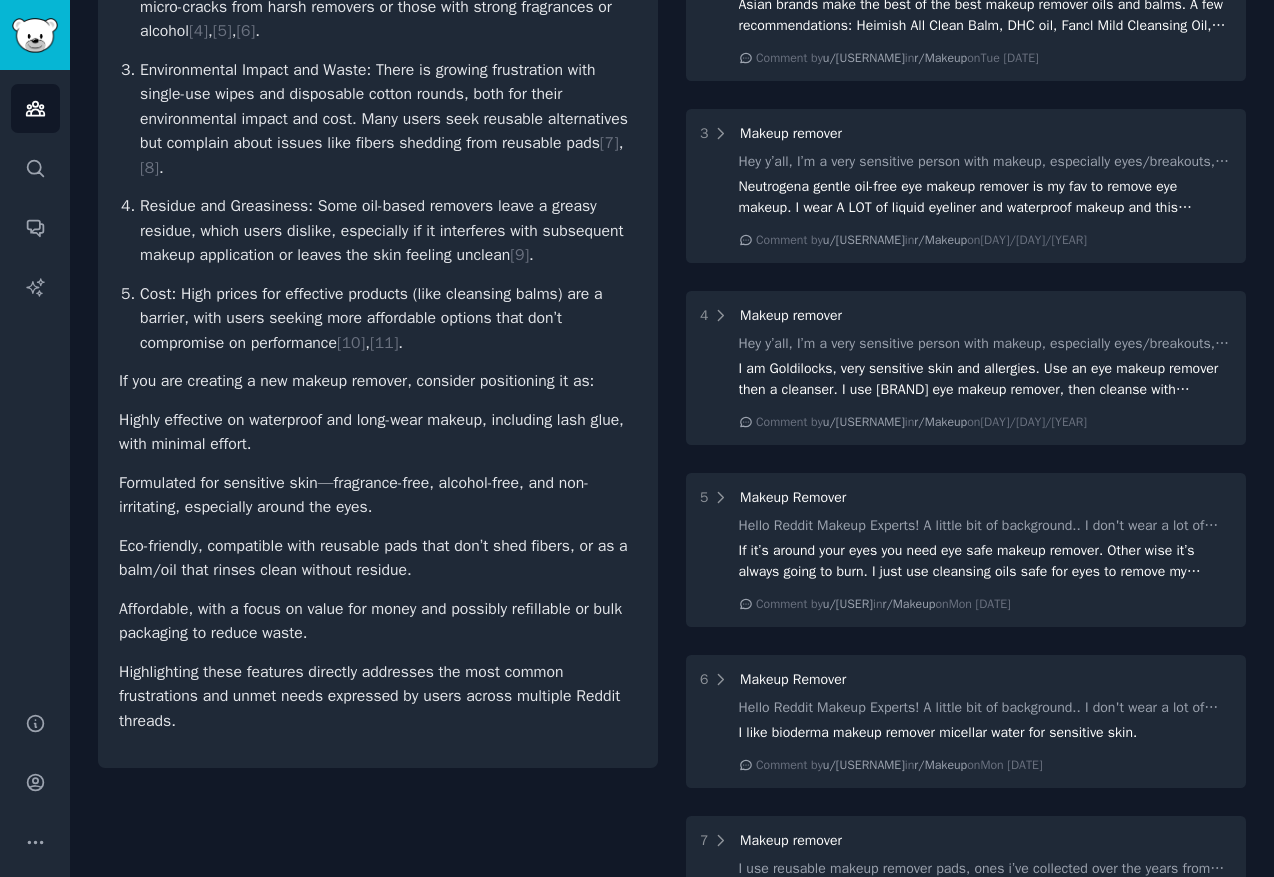 scroll, scrollTop: 579, scrollLeft: 0, axis: vertical 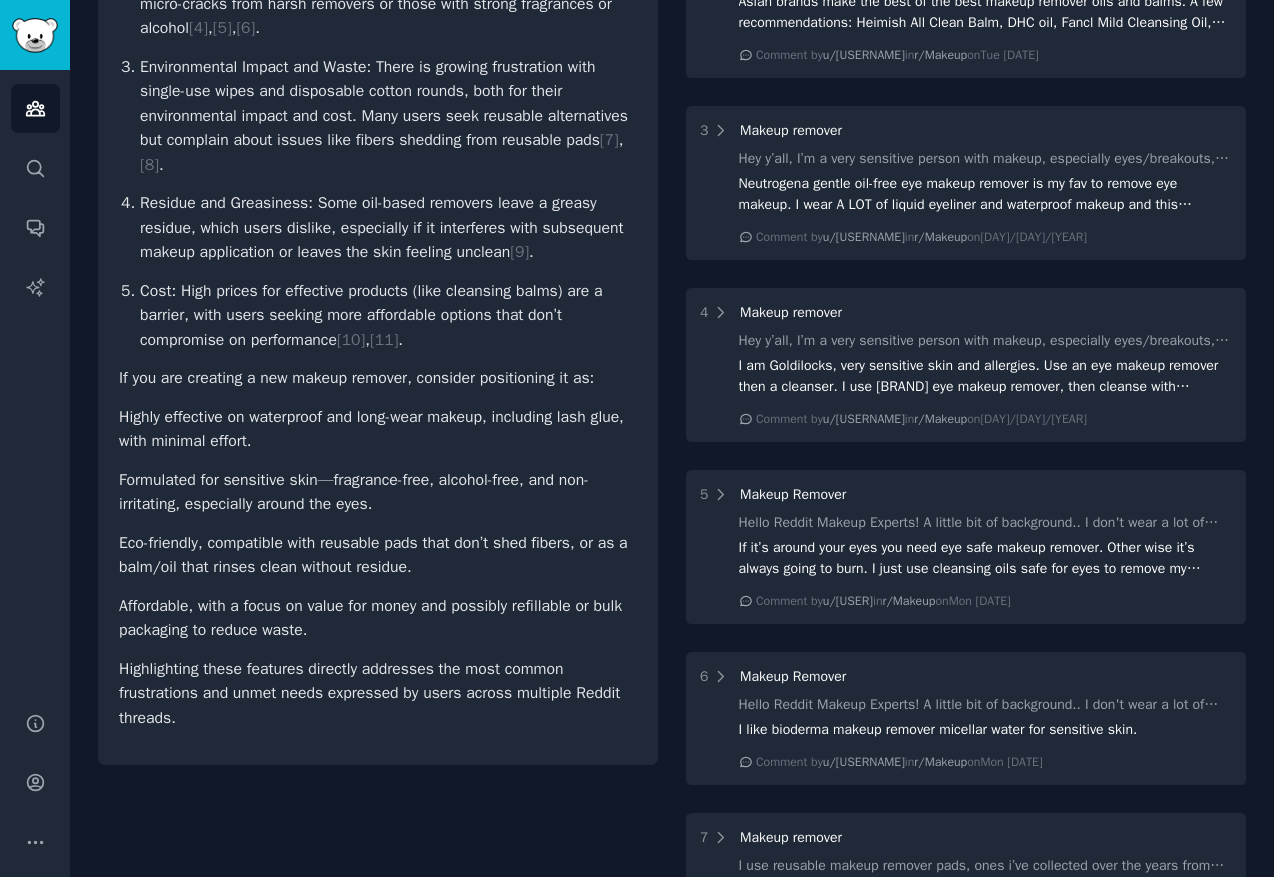 click on "makeup Info Edit Share Add Search Subreddits 9 Topics 200 Themes Ask Products 904 Ask your audience what are people's biggest painpoints when it comes to makeup remover? if i am creating a new makeup remover, how should I position it? what are people's biggest painpoints when it comes to makeup remover? if i am creating a new makeup remover, how should I position it? Share Based on Reddit discussions, several recurring pain points with makeup removers emerge: Ineffectiveness on Stubborn Makeup: Many users struggle to remove waterproof mascara, eyeliner, and especially eyelash glue. Products like wipes and some micellar waters are often reported as insufficient for these tasks, leading to excessive rubbing and irritation [ 1 ] ,  [ 2 ] ,  [ 3 ] . Skin Sensitivity and Irritation: Sensitive skin, particularly around the eyes, is a major concern. Users report burning, dryness, and even micro-cracks from harsh removers or those with strong fragrances or alcohol [ 4 ] ,  [ 5 ] ,  [ 6 ] . [ 7 ] ,  [ 8 ] . [ 9 ] ." 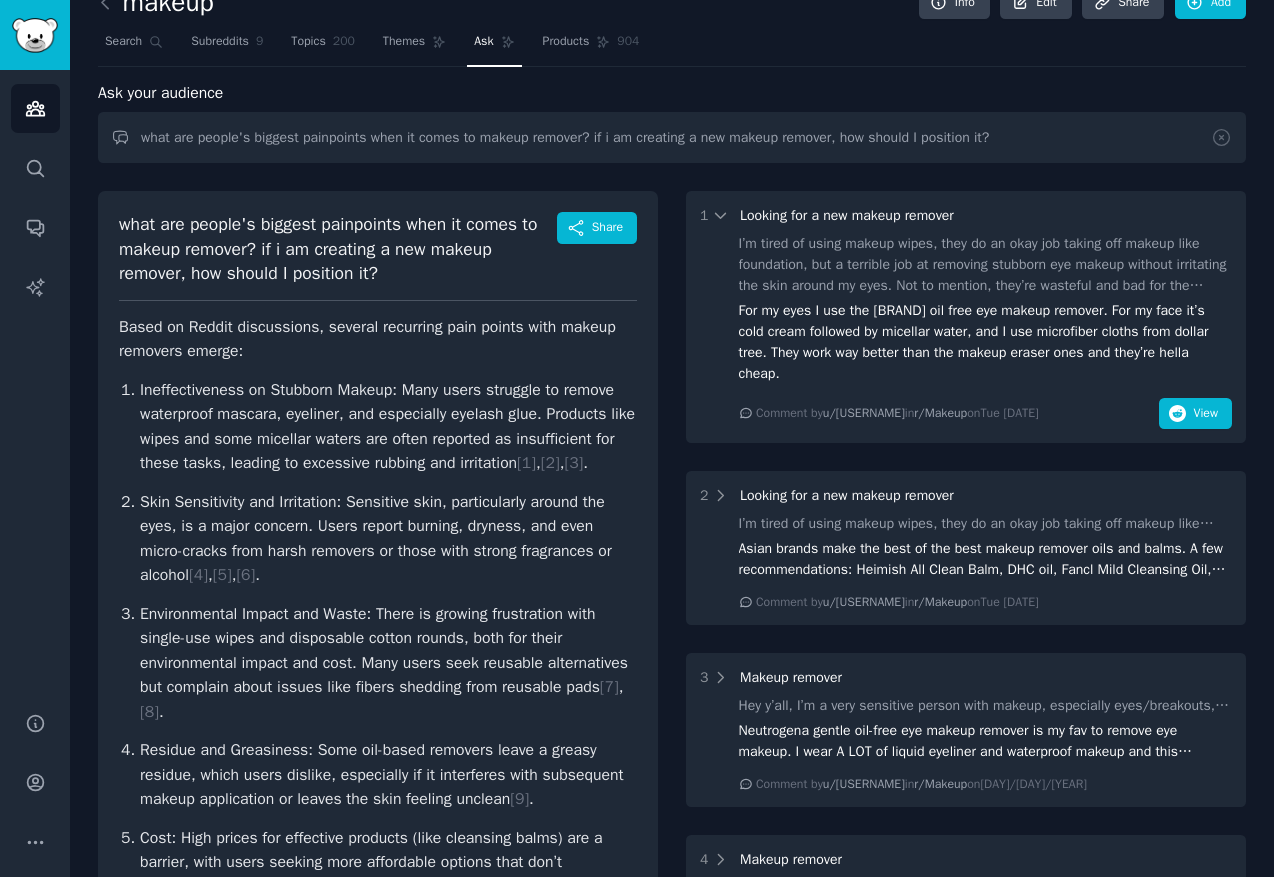 scroll, scrollTop: 0, scrollLeft: 0, axis: both 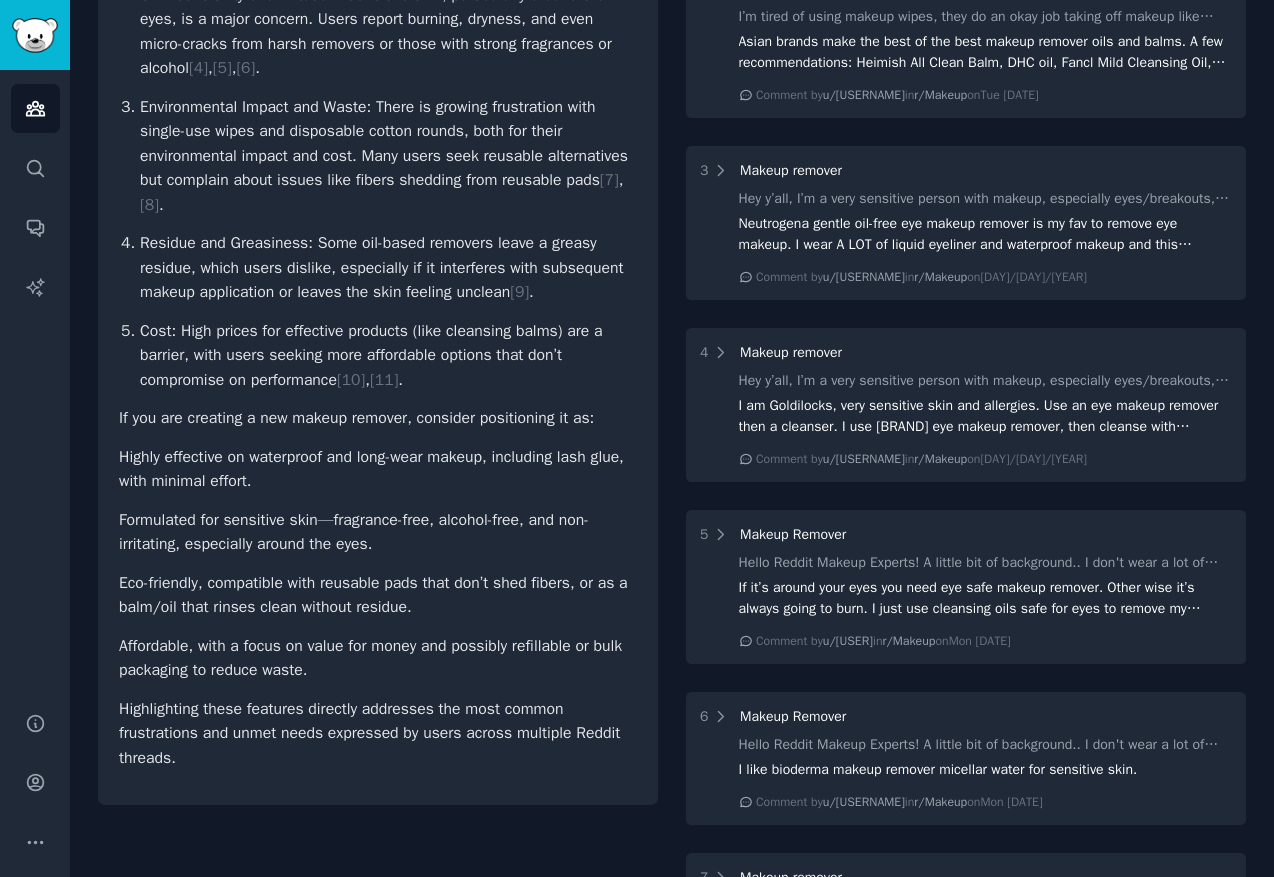 click on "Based on Reddit discussions, several recurring pain points with makeup removers emerge: Ineffectiveness on Stubborn Makeup: Many users struggle to remove waterproof mascara, eyeliner, and especially eyelash glue. Products like wipes and some micellar waters are often reported as insufficient for these tasks, leading to excessive rubbing and irritation [ 1 ] ,  [ 2 ] ,  [ 3 ] . Skin Sensitivity and Irritation: Sensitive skin, particularly around the eyes, is a major concern. Users report burning, dryness, and even micro-cracks from harsh removers or those with strong fragrances or alcohol [ 4 ] ,  [ 5 ] ,  [ 6 ] . Environmental Impact and Waste: There is growing frustration with single-use wipes and disposable cotton rounds, both for their environmental impact and cost. Many users seek reusable alternatives but complain about issues like fibers shedding from reusable pads [ 7 ] ,  [ 8 ] . [ 9 ] . [ 10 ] ,  [ 11 ] . If you are creating a new makeup remover, consider positioning it as:" at bounding box center [378, 289] 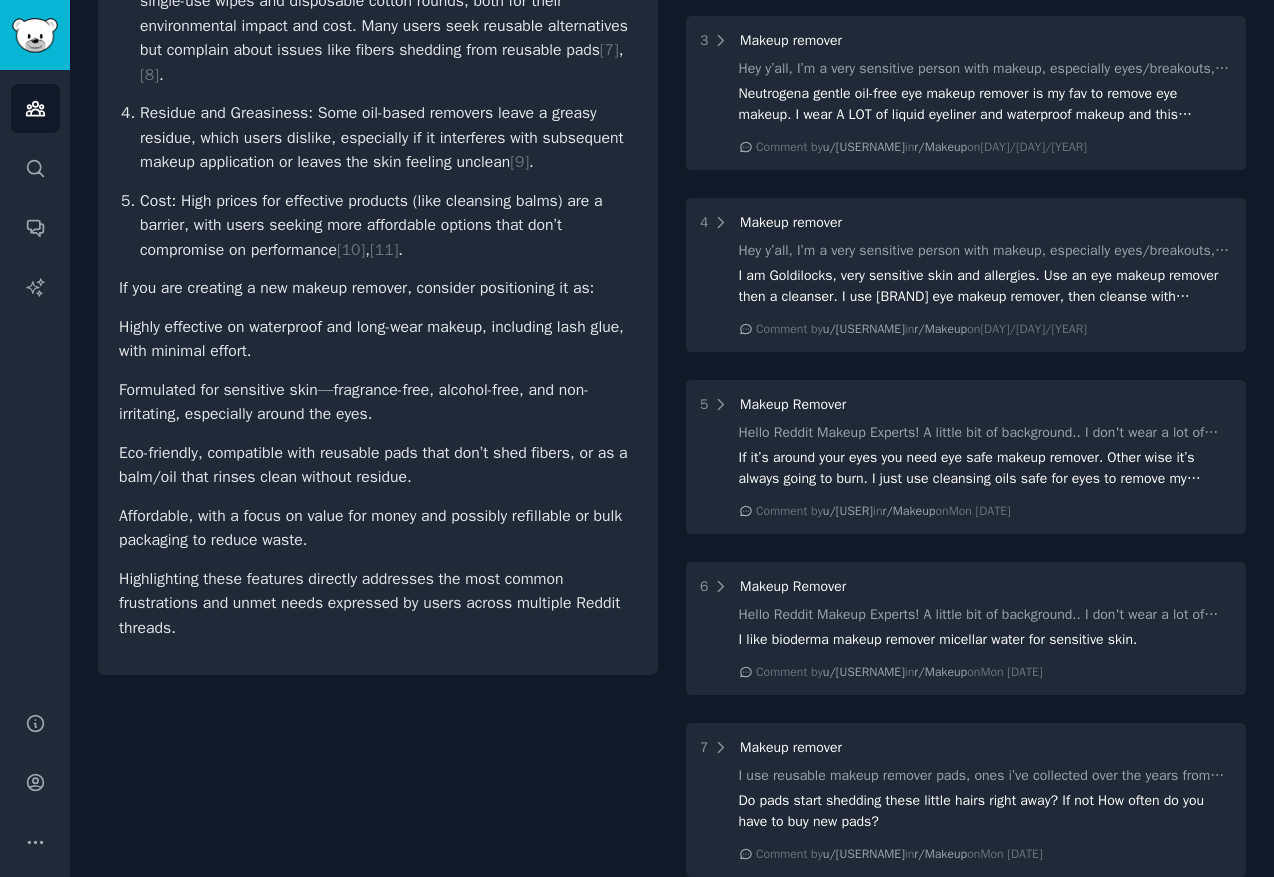 click on "Formulated for sensitive skin—fragrance-free, alcohol-free, and non-irritating, especially around the eyes." at bounding box center (378, 402) 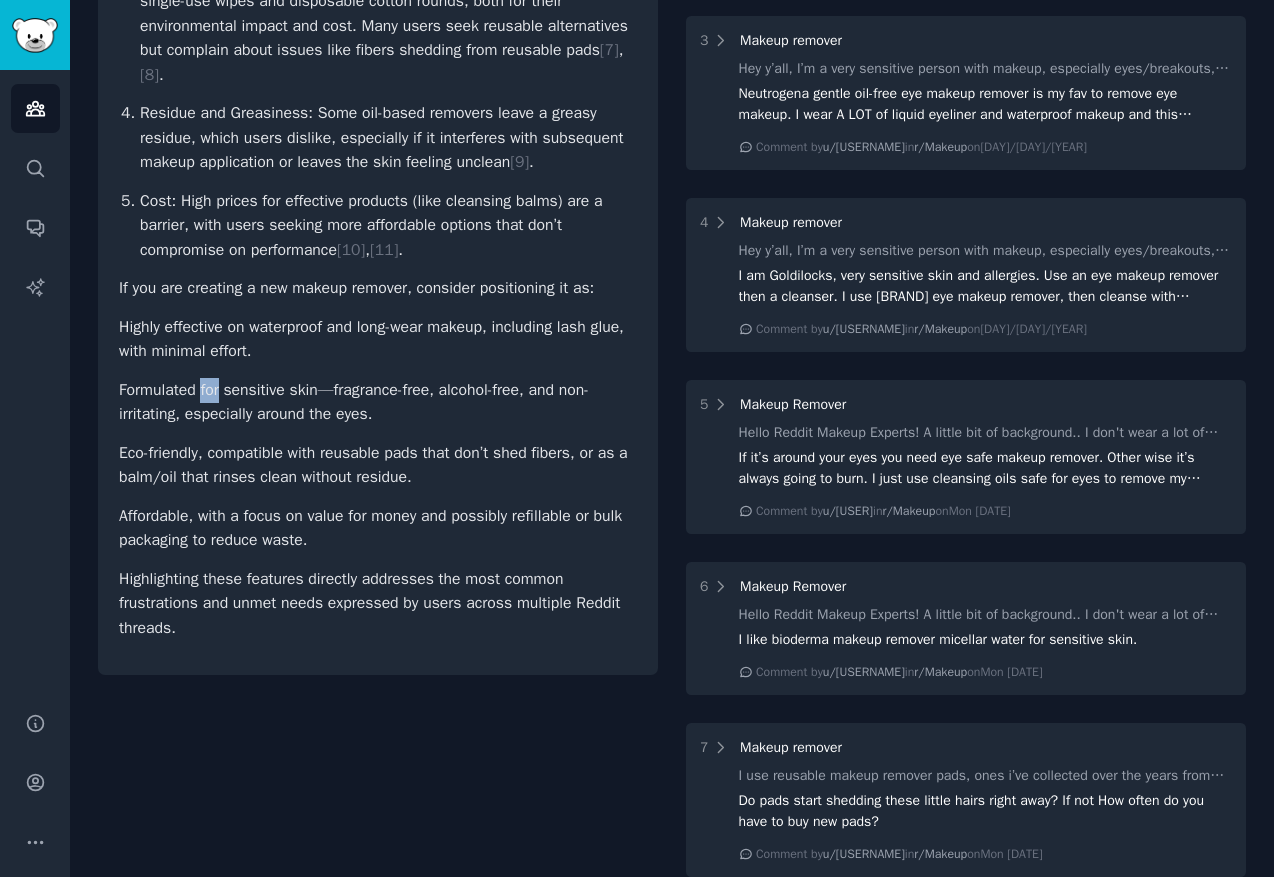 click on "Formulated for sensitive skin—fragrance-free, alcohol-free, and non-irritating, especially around the eyes." at bounding box center [378, 402] 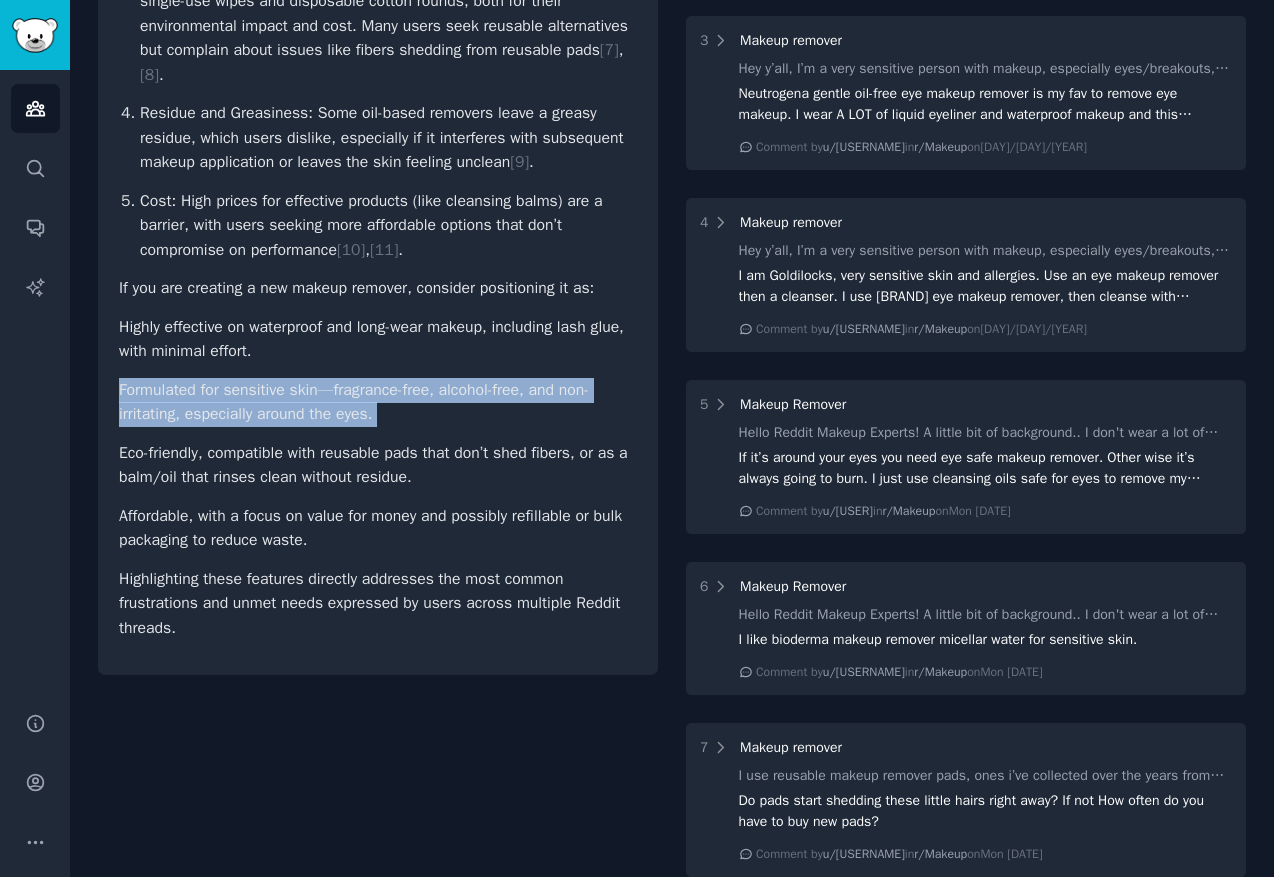 click on "Formulated for sensitive skin—fragrance-free, alcohol-free, and non-irritating, especially around the eyes." at bounding box center [378, 402] 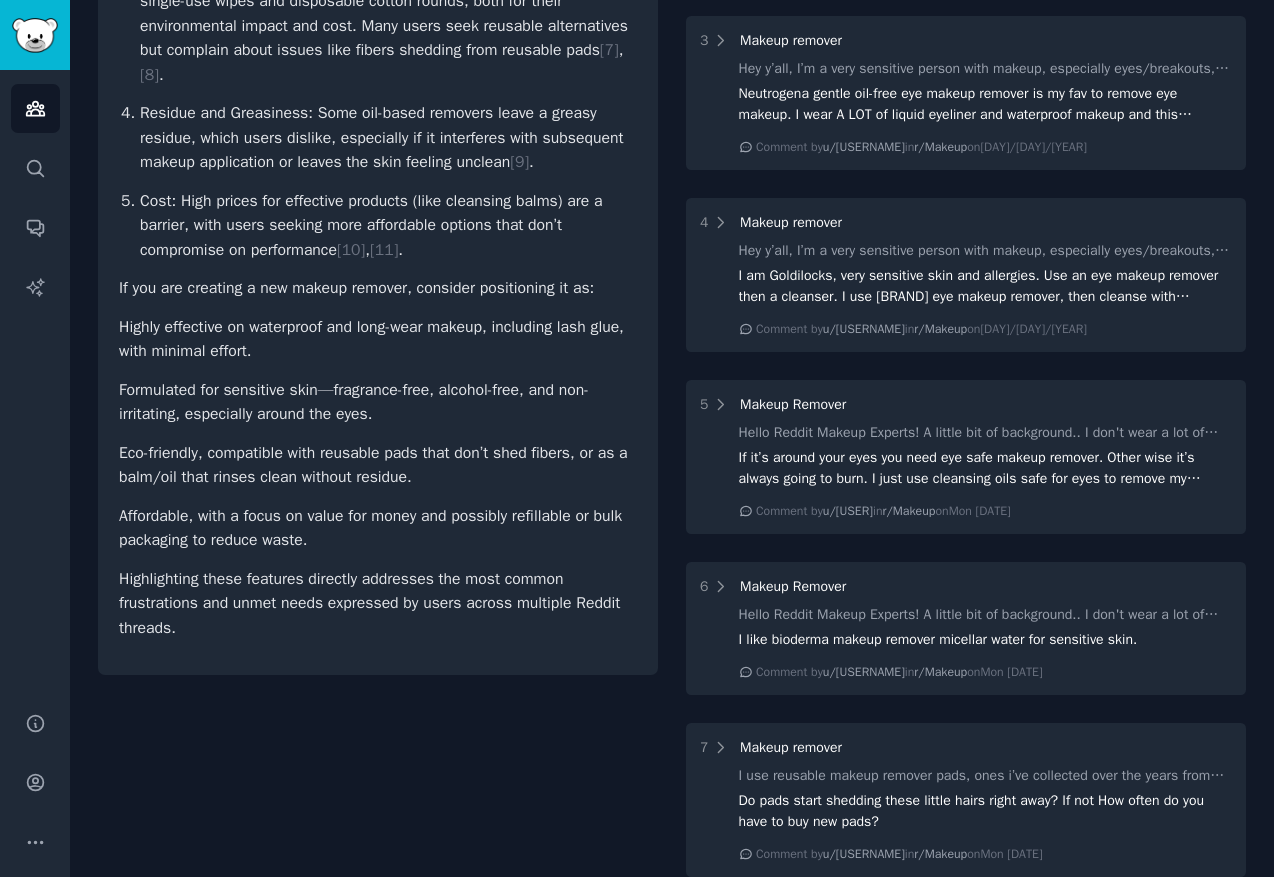 click on "Formulated for sensitive skin—fragrance-free, alcohol-free, and non-irritating, especially around the eyes." at bounding box center [378, 402] 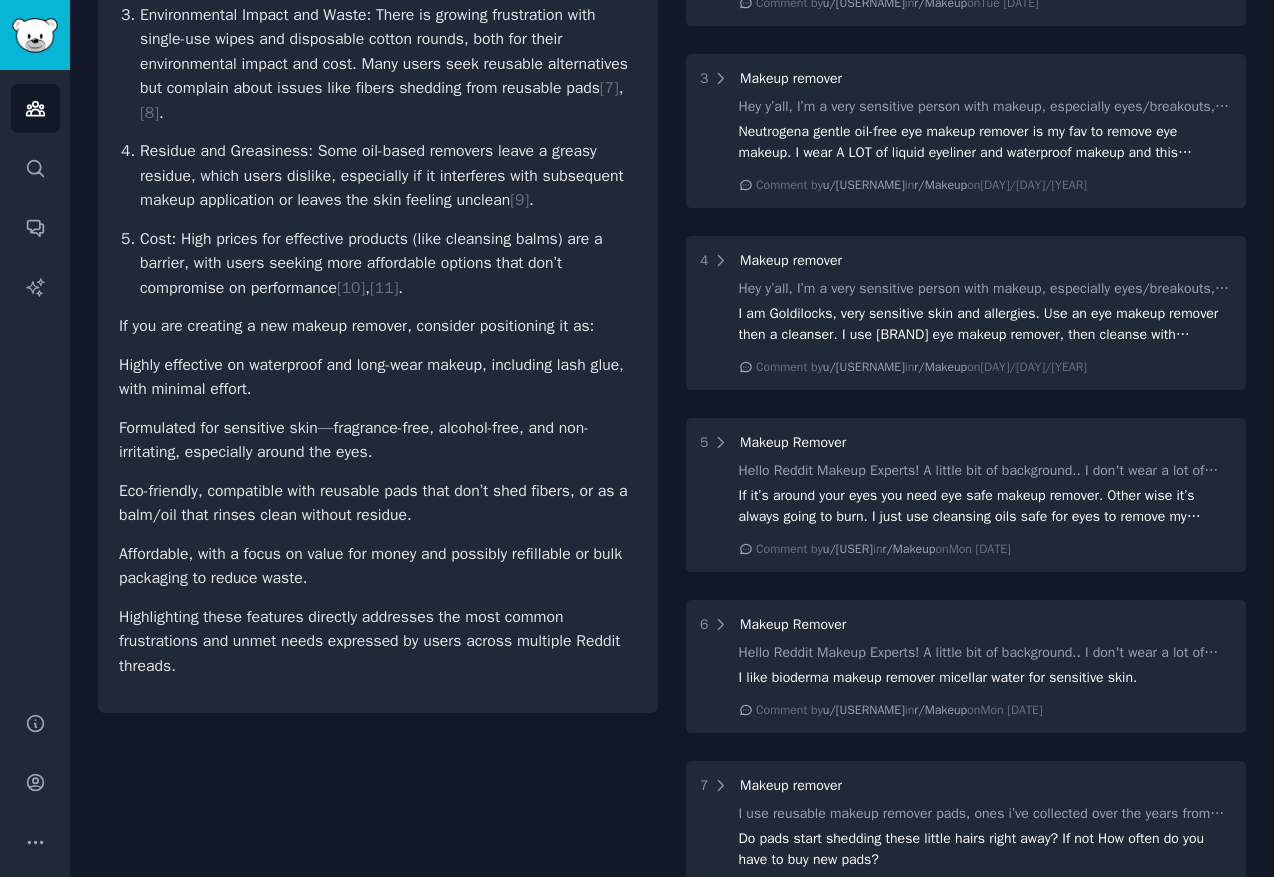 scroll, scrollTop: 630, scrollLeft: 0, axis: vertical 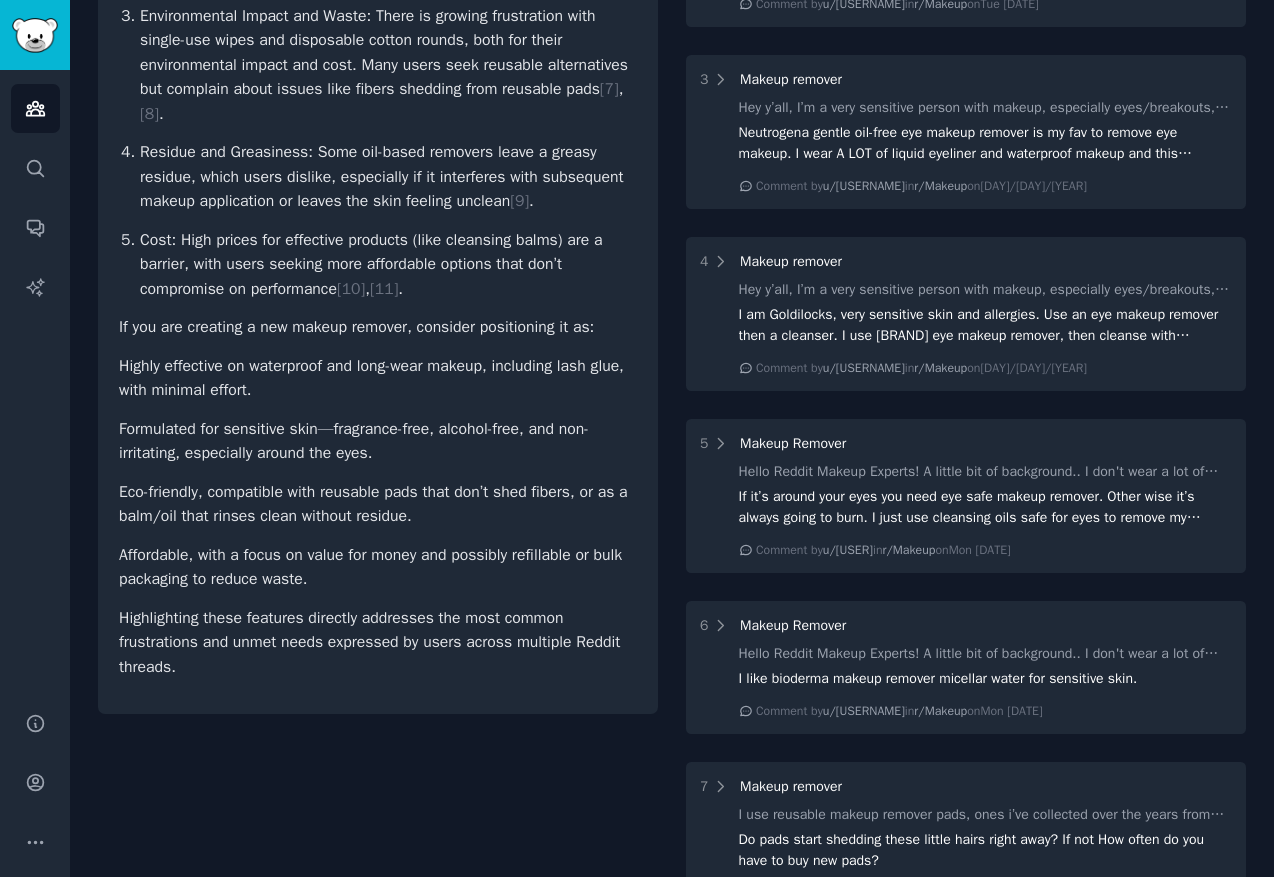 click on "Formulated for sensitive skin—fragrance-free, alcohol-free, and non-irritating, especially around the eyes." at bounding box center [378, 441] 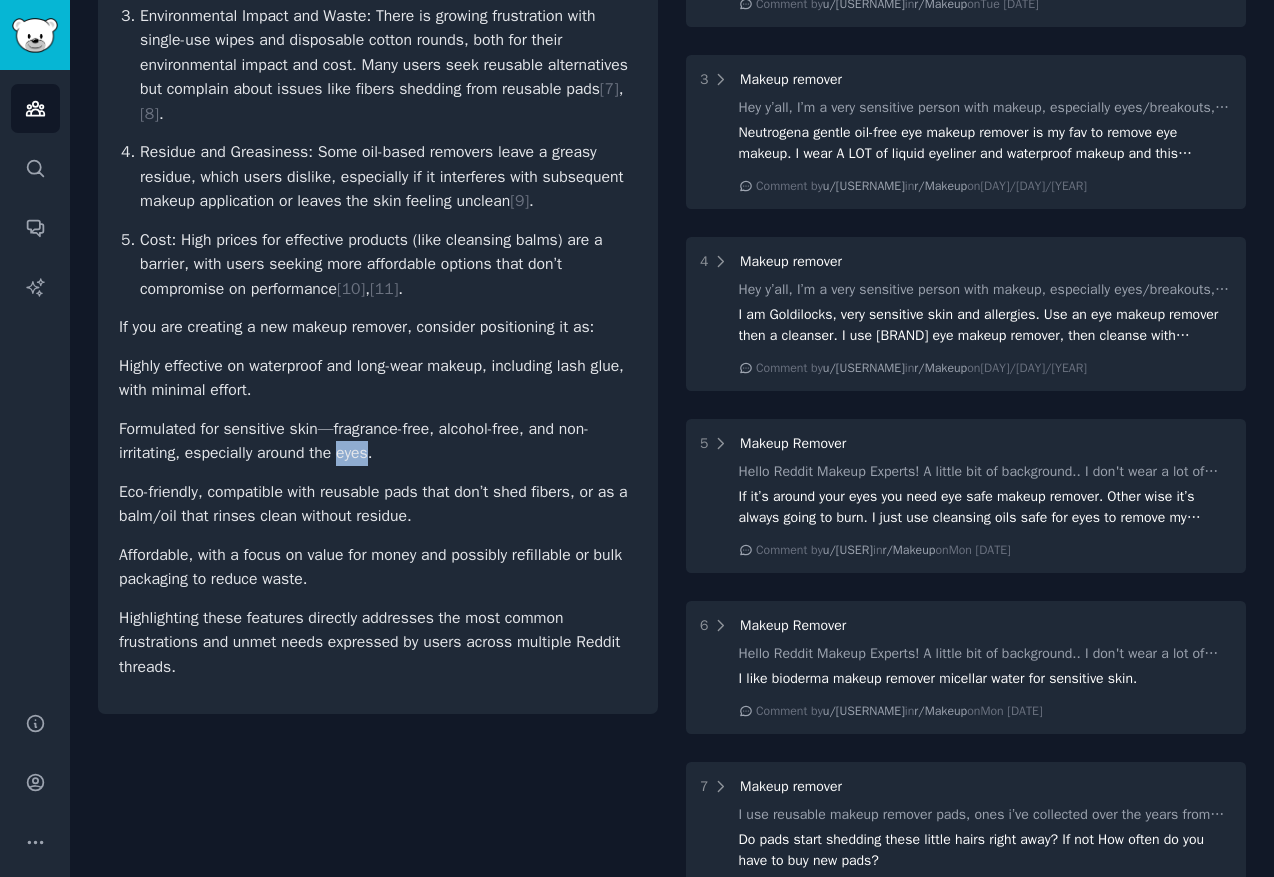 click on "Formulated for sensitive skin—fragrance-free, alcohol-free, and non-irritating, especially around the eyes." at bounding box center (378, 441) 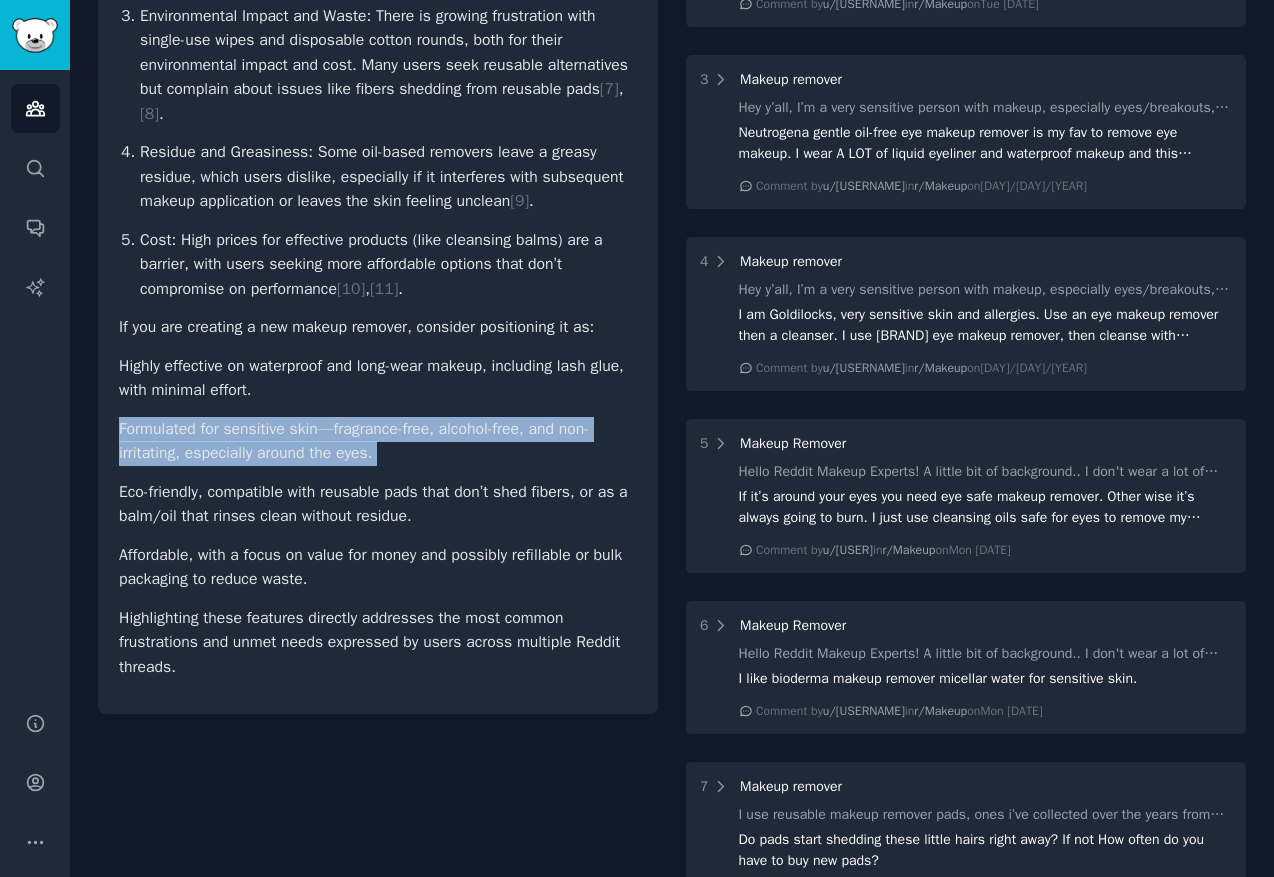 click on "Formulated for sensitive skin—fragrance-free, alcohol-free, and non-irritating, especially around the eyes." at bounding box center [378, 441] 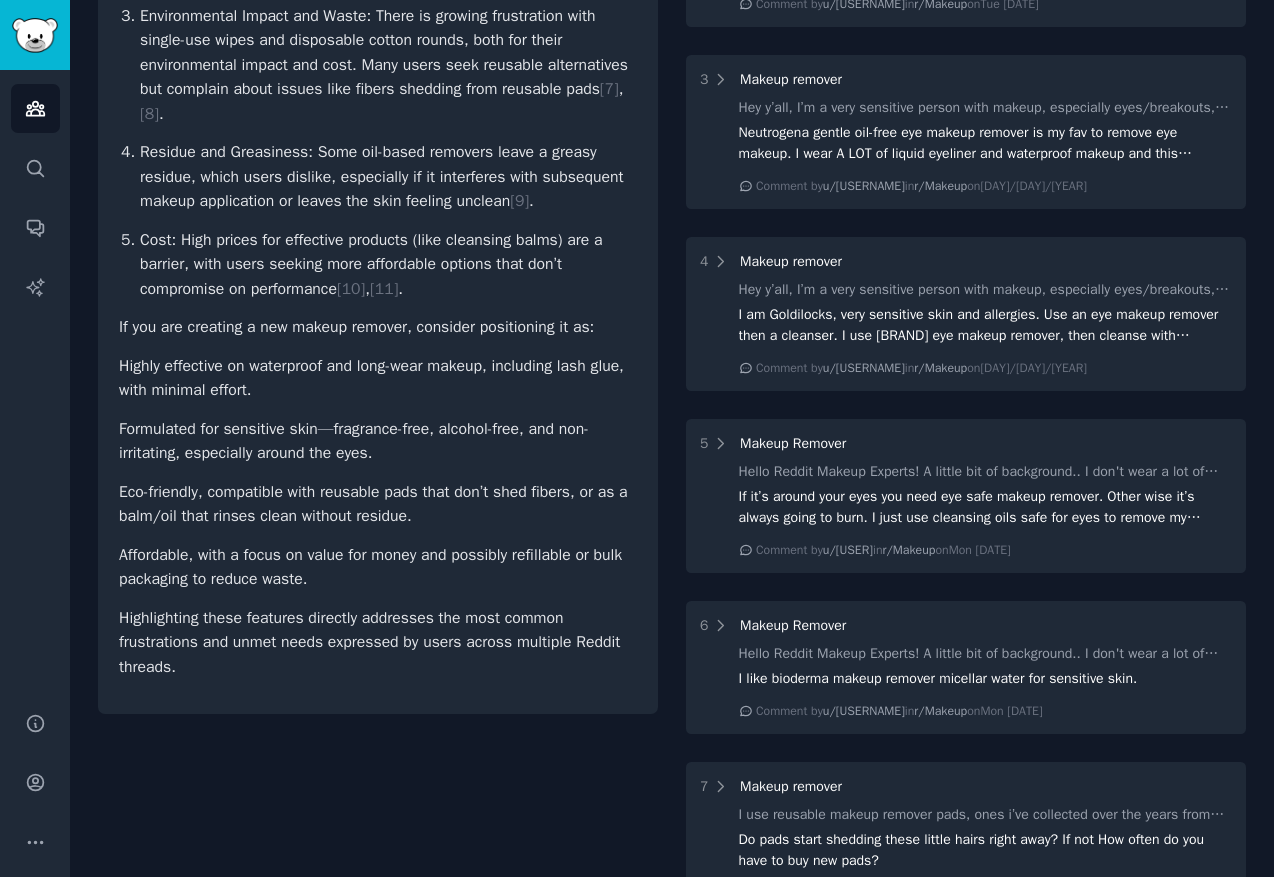 click on "Formulated for sensitive skin—fragrance-free, alcohol-free, and non-irritating, especially around the eyes." at bounding box center [378, 441] 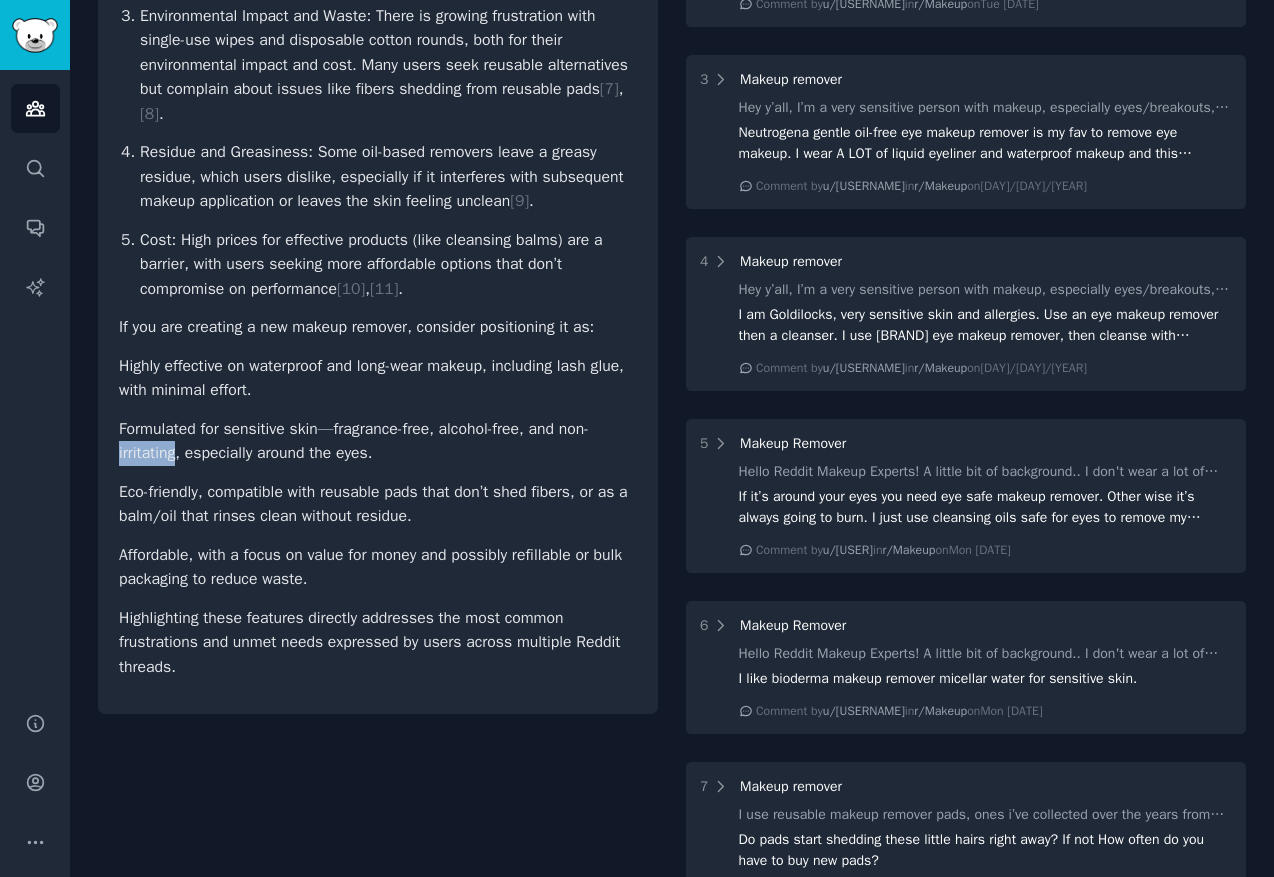 click on "Formulated for sensitive skin—fragrance-free, alcohol-free, and non-irritating, especially around the eyes." at bounding box center (378, 441) 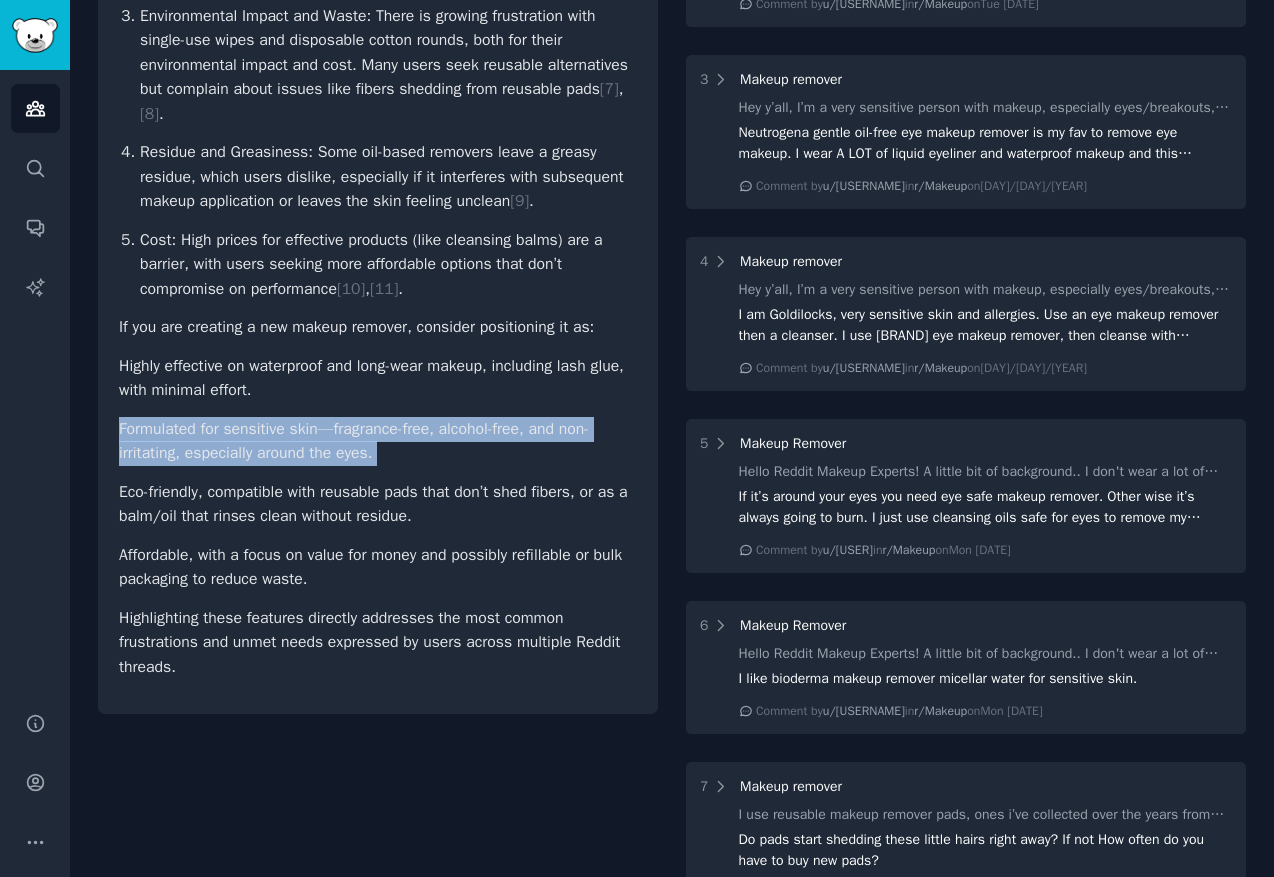 click on "Formulated for sensitive skin—fragrance-free, alcohol-free, and non-irritating, especially around the eyes." at bounding box center [378, 441] 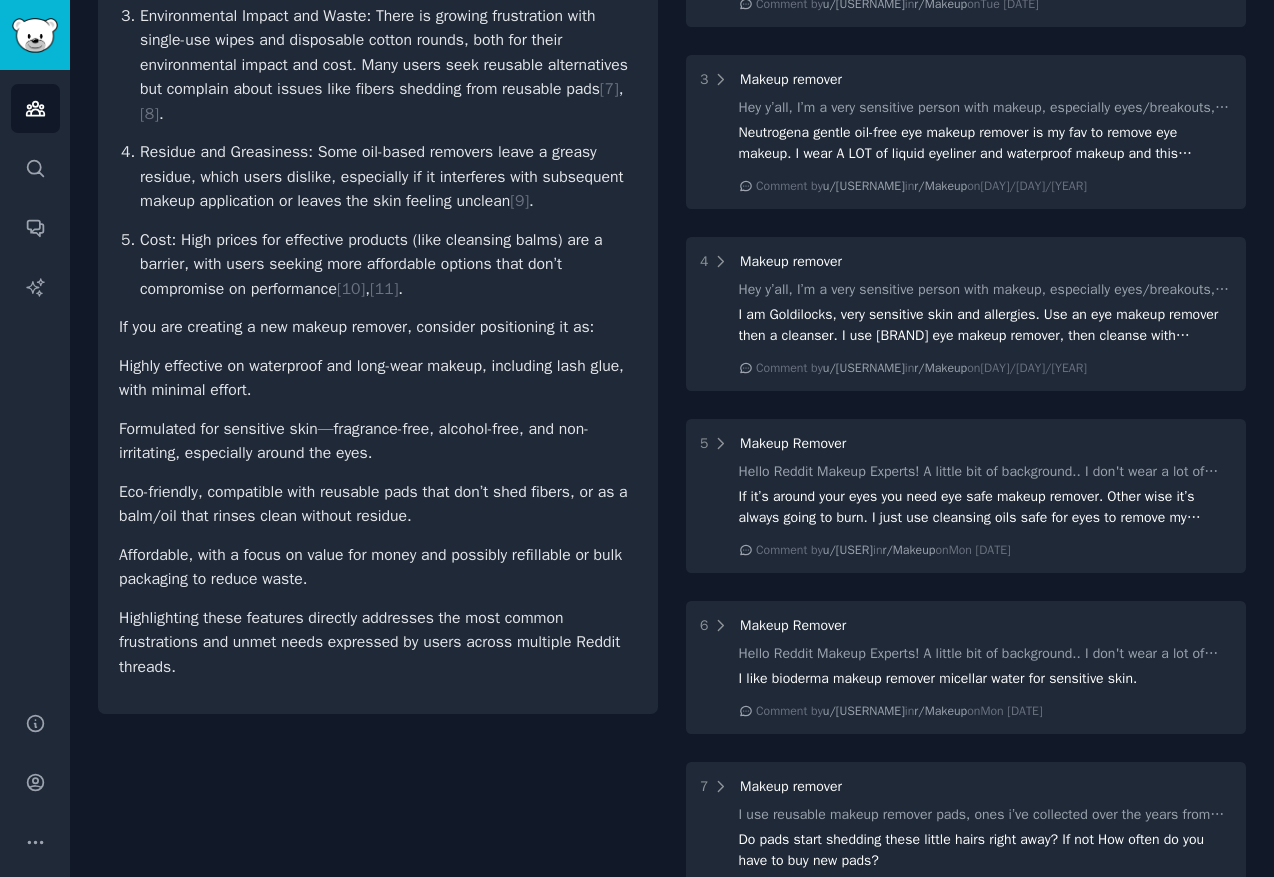 click on "Formulated for sensitive skin—fragrance-free, alcohol-free, and non-irritating, especially around the eyes." at bounding box center [378, 441] 